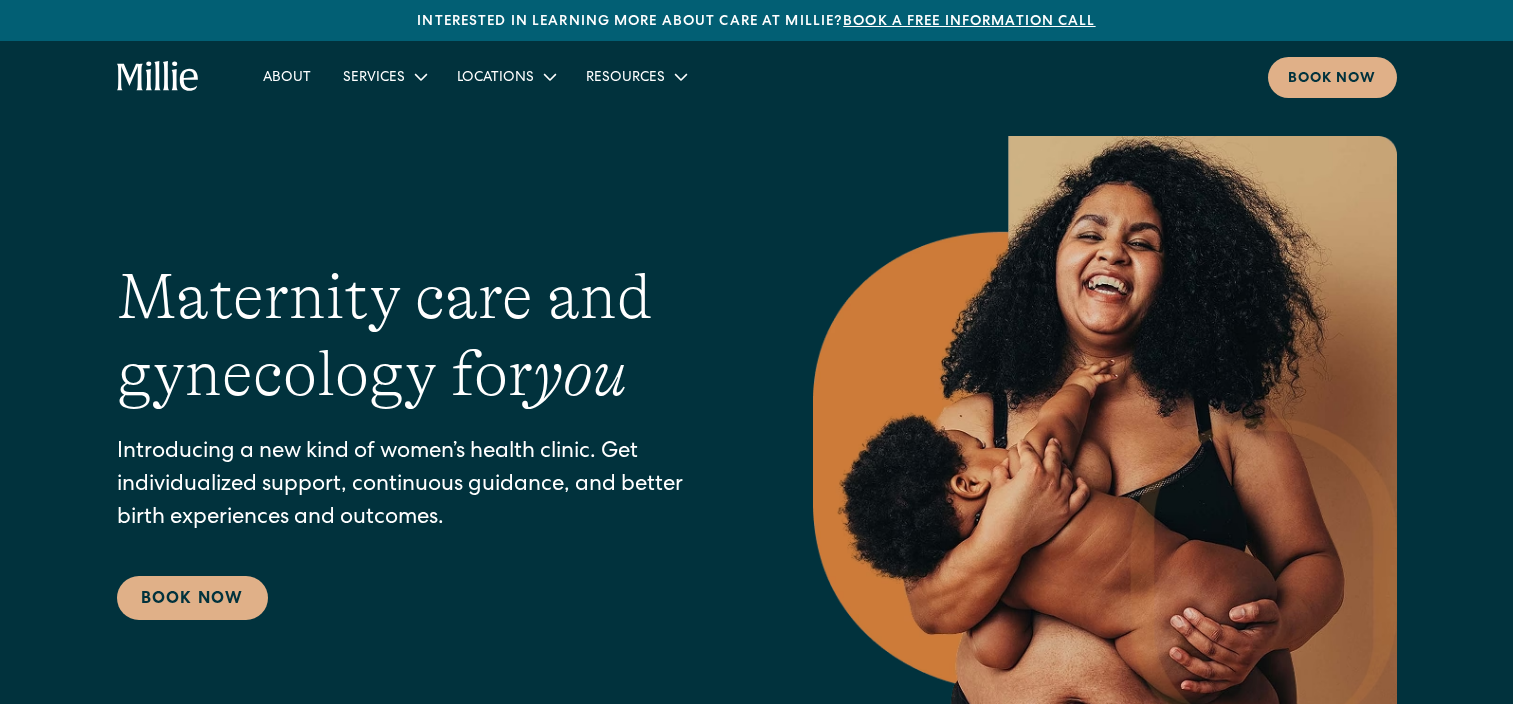 scroll, scrollTop: 0, scrollLeft: 0, axis: both 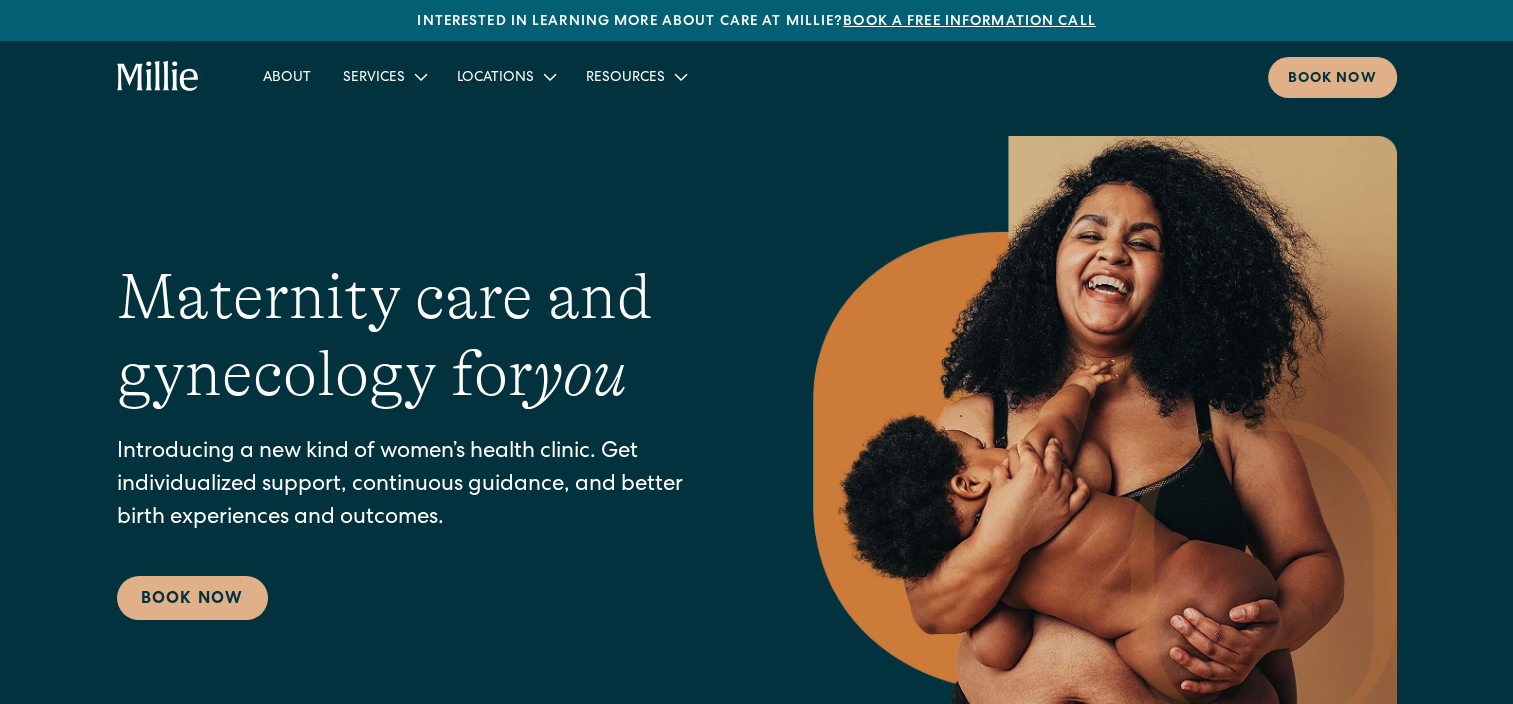 click on "Maternity care and gynecology for  you Introducing a new kind of women’s health clinic. Get individualized support, continuous guidance, and better birth experiences and outcomes. Book Now" at bounding box center (756, 439) 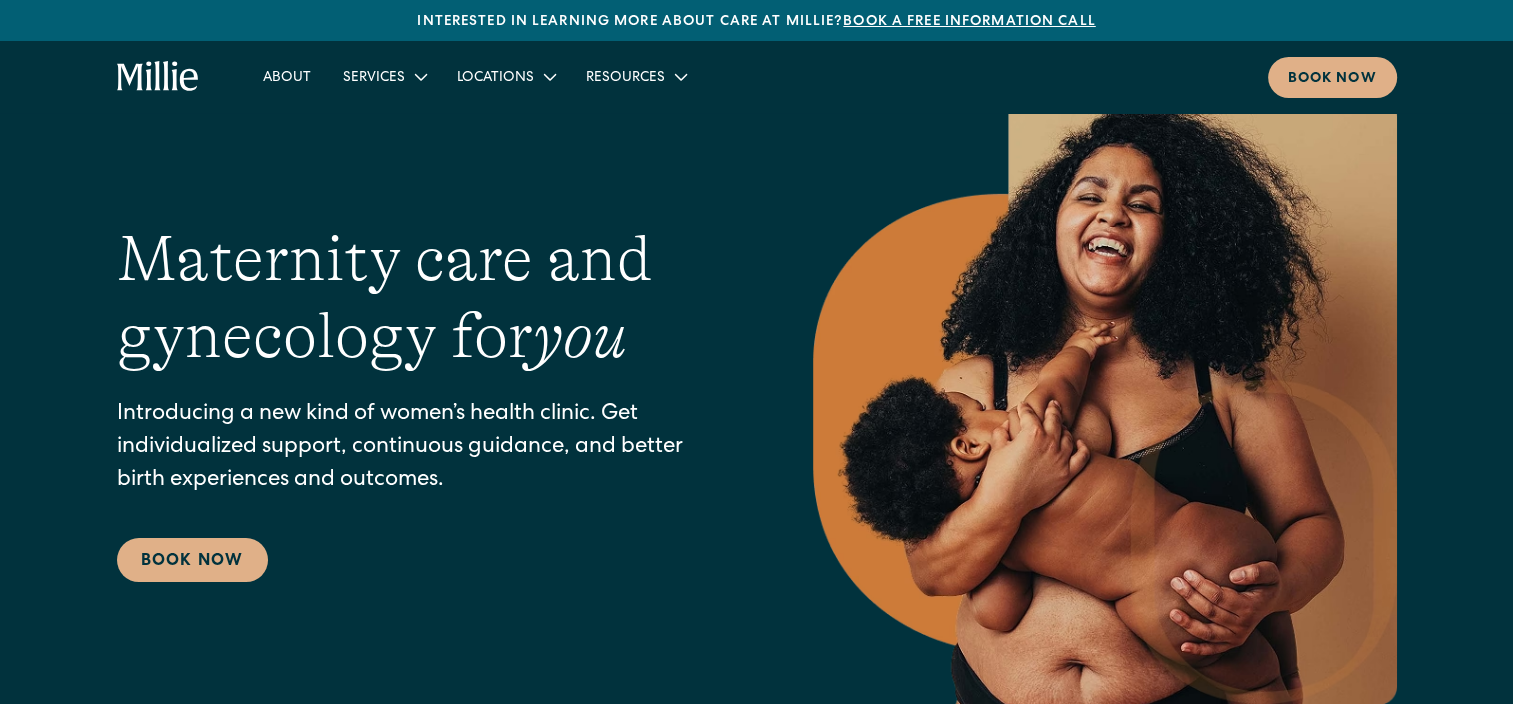 scroll, scrollTop: 0, scrollLeft: 0, axis: both 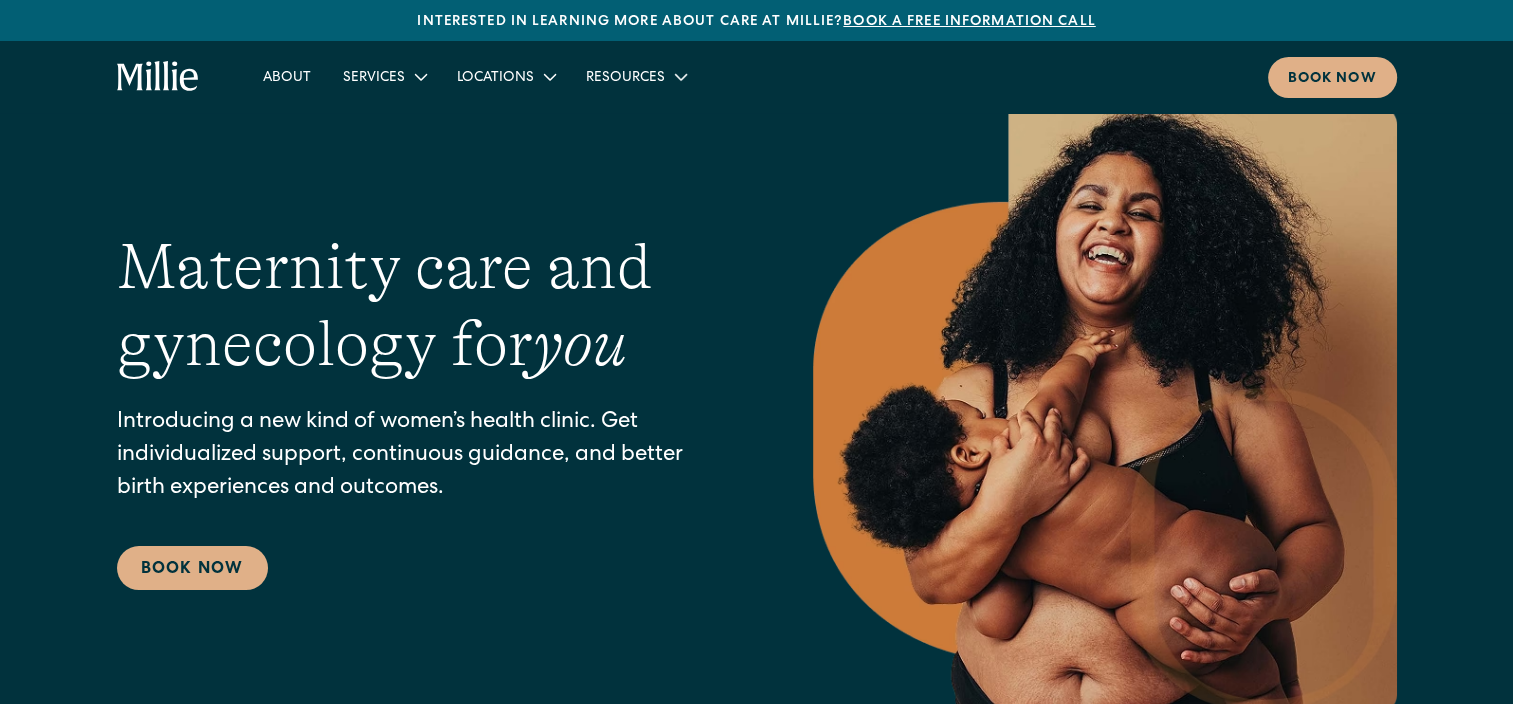 click 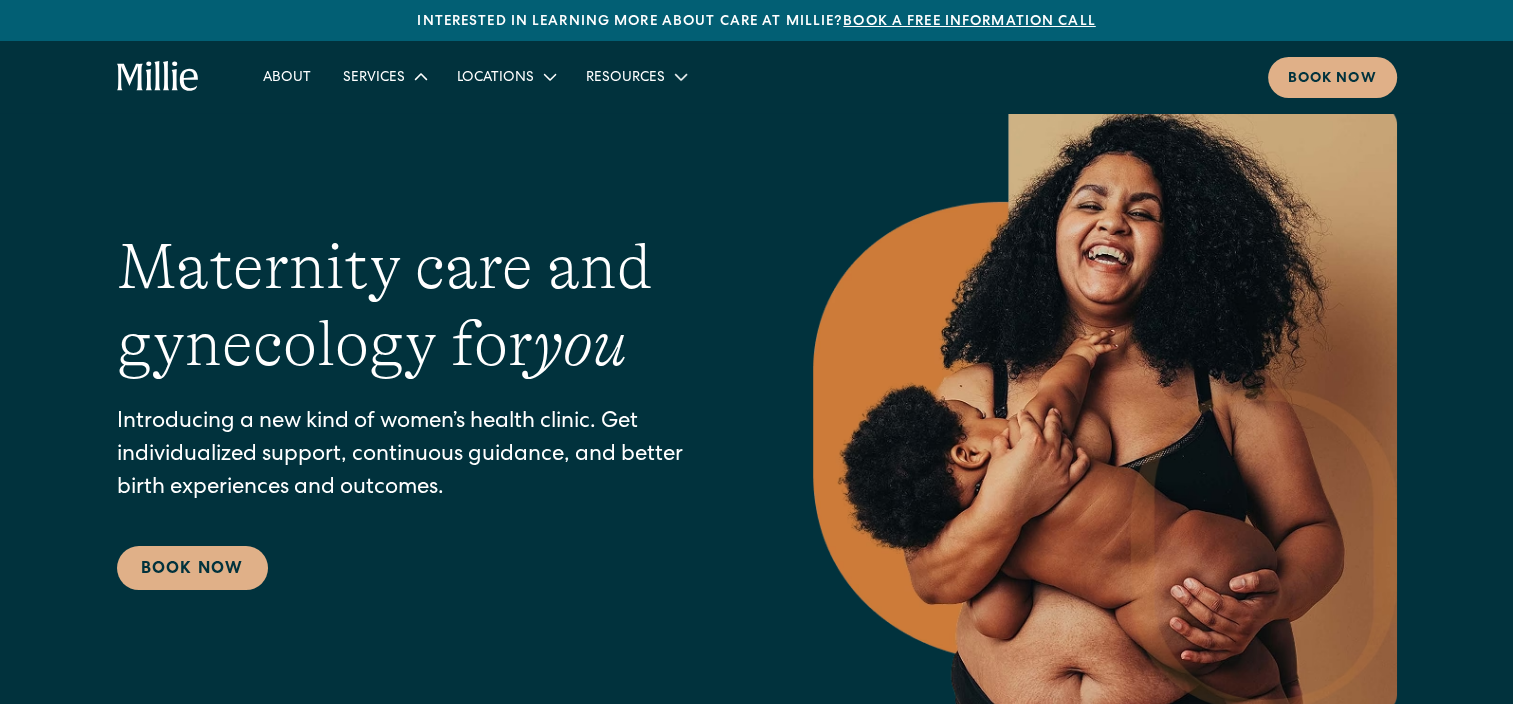 click on "Services" at bounding box center [374, 78] 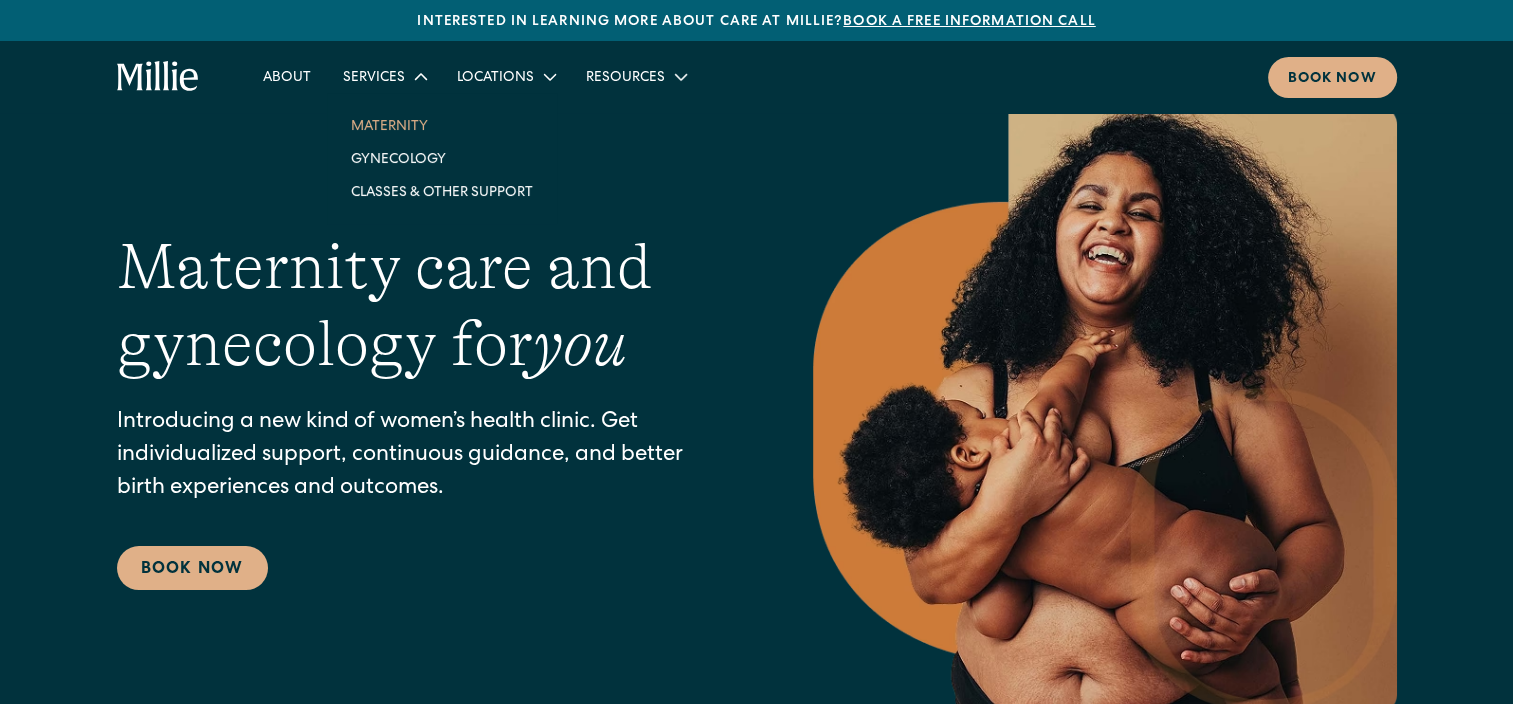 click on "Maternity" at bounding box center [442, 125] 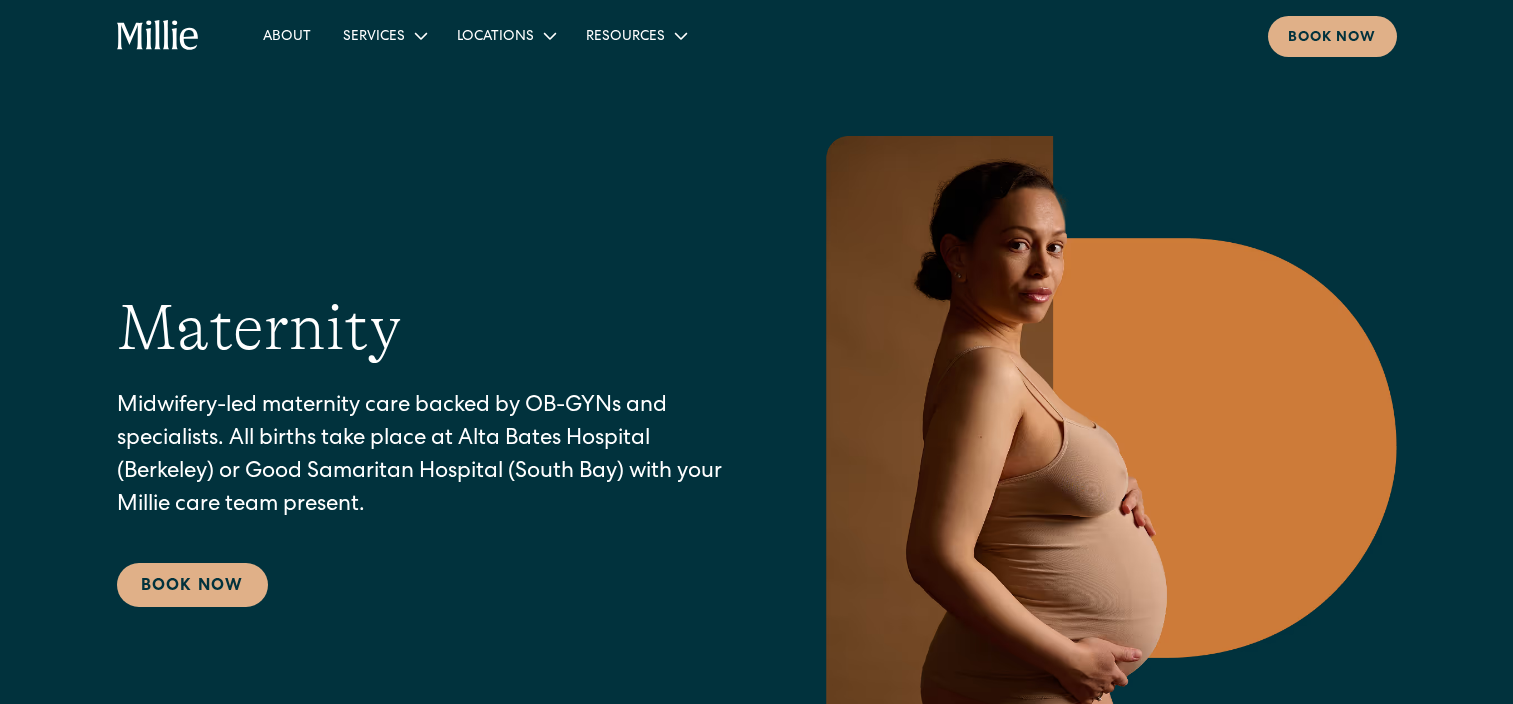 scroll, scrollTop: 0, scrollLeft: 0, axis: both 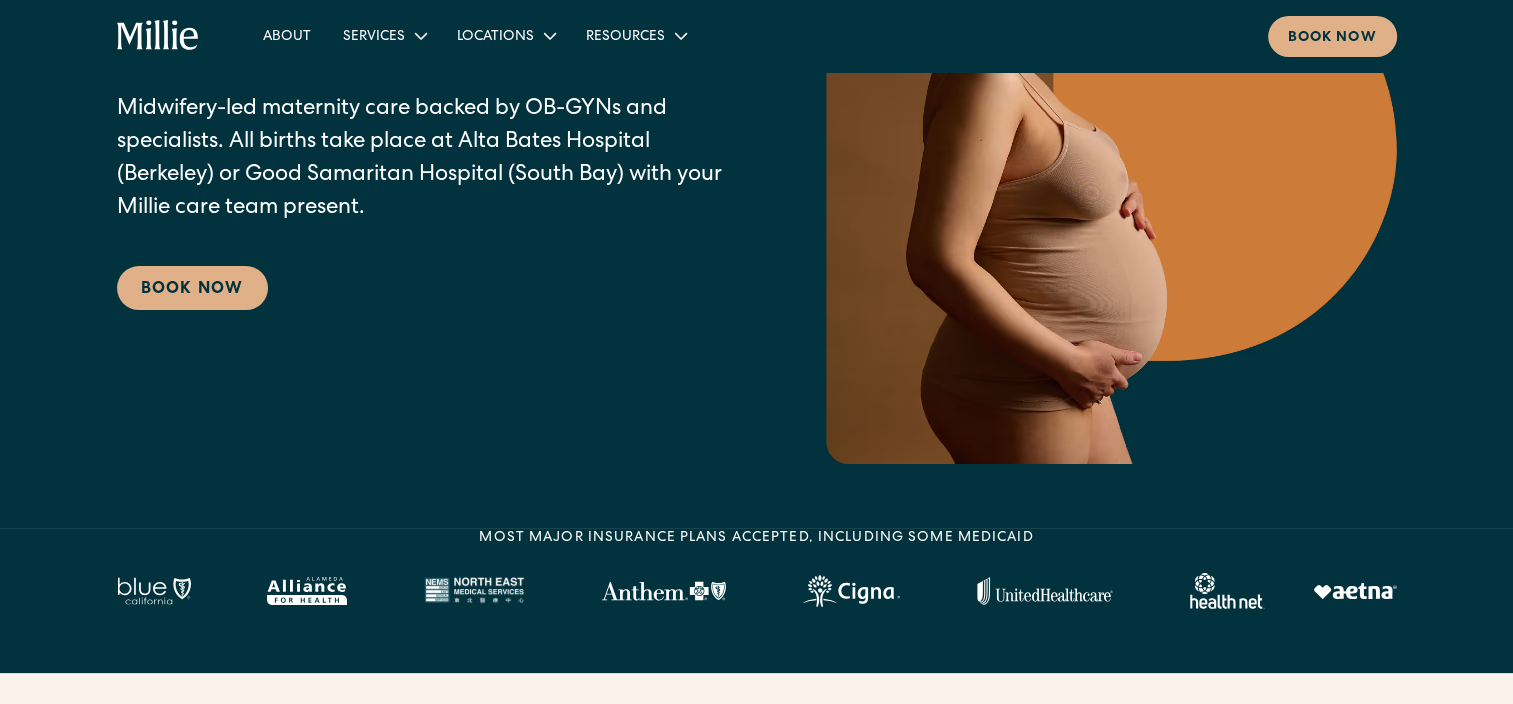 click on "Maternity Midwifery-led maternity care backed by OB-GYNs and specialists. All births take place at Alta Bates Hospital (Berkeley) or Good Samaritan Hospital (South Bay) with your Millie care team present. Book Now" at bounding box center [756, 151] 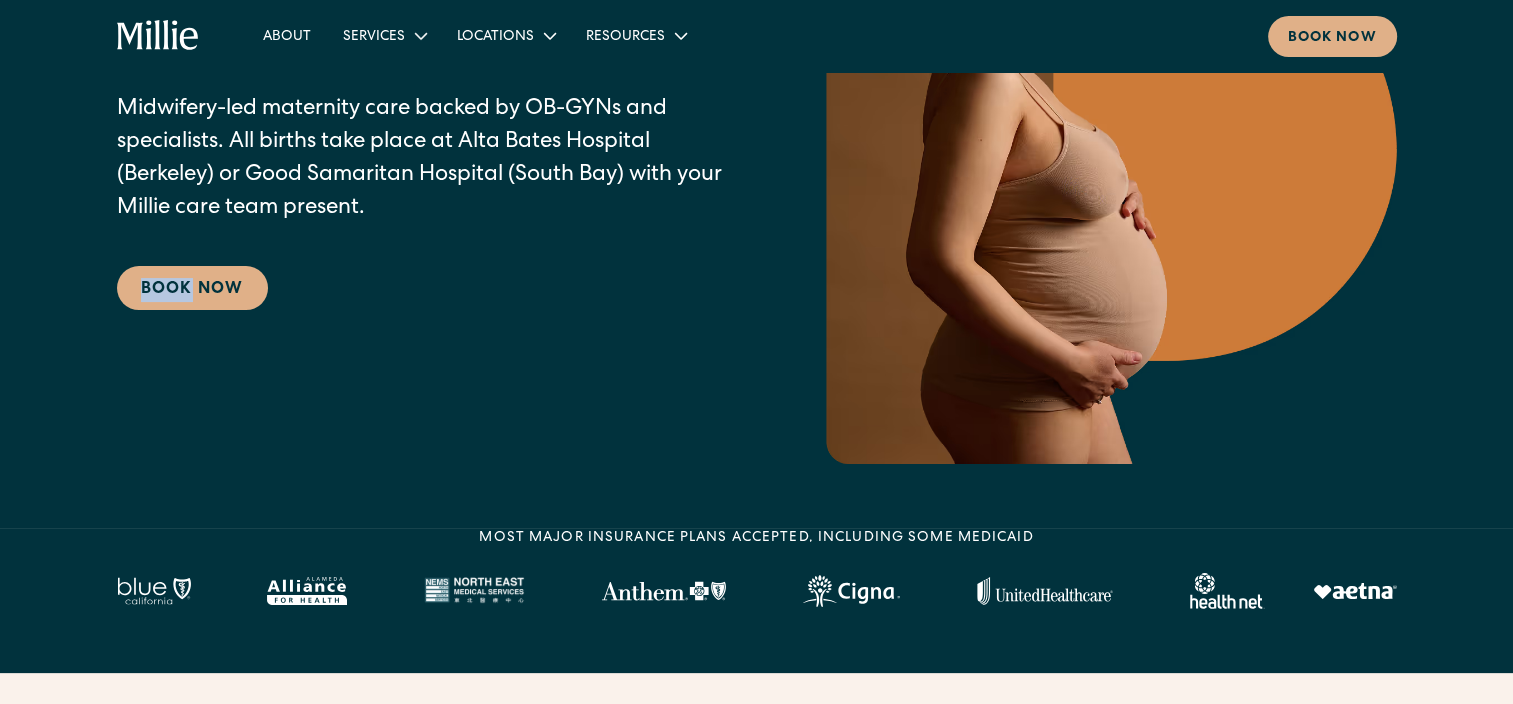 click on "Maternity Midwifery-led maternity care backed by OB-GYNs and specialists. All births take place at Alta Bates Hospital (Berkeley) or Good Samaritan Hospital (South Bay) with your Millie care team present. Book Now" at bounding box center [756, 151] 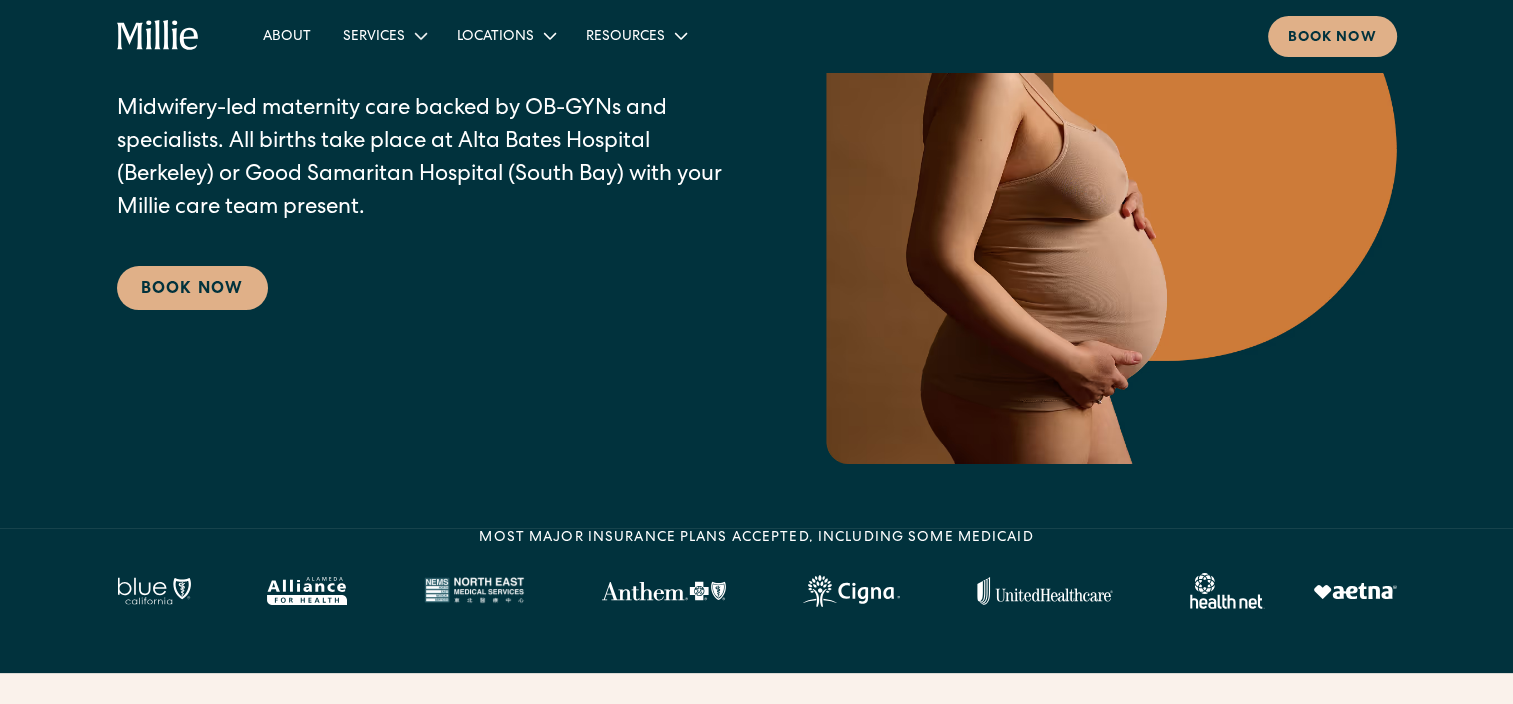 drag, startPoint x: 22, startPoint y: 433, endPoint x: 371, endPoint y: 214, distance: 412.02185 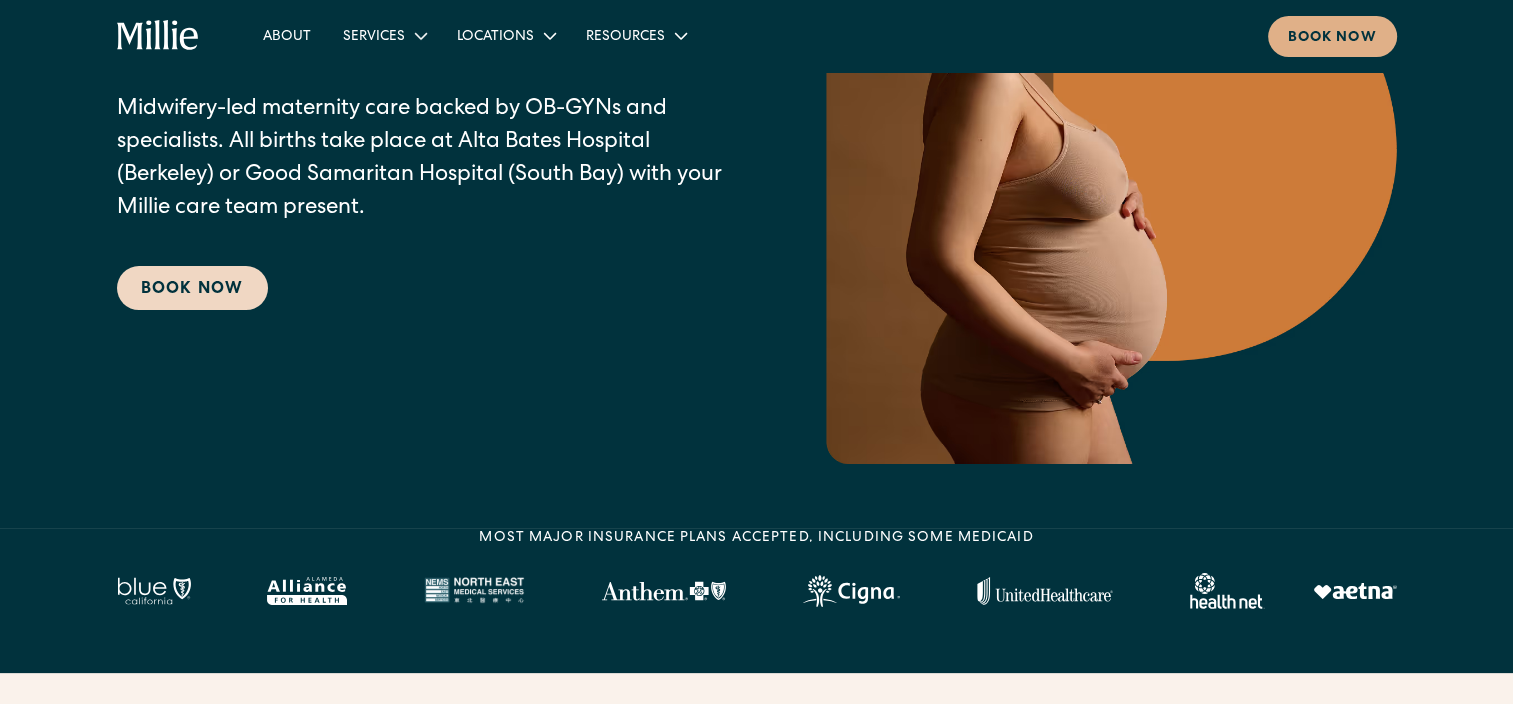 click on "Book Now" at bounding box center [192, 288] 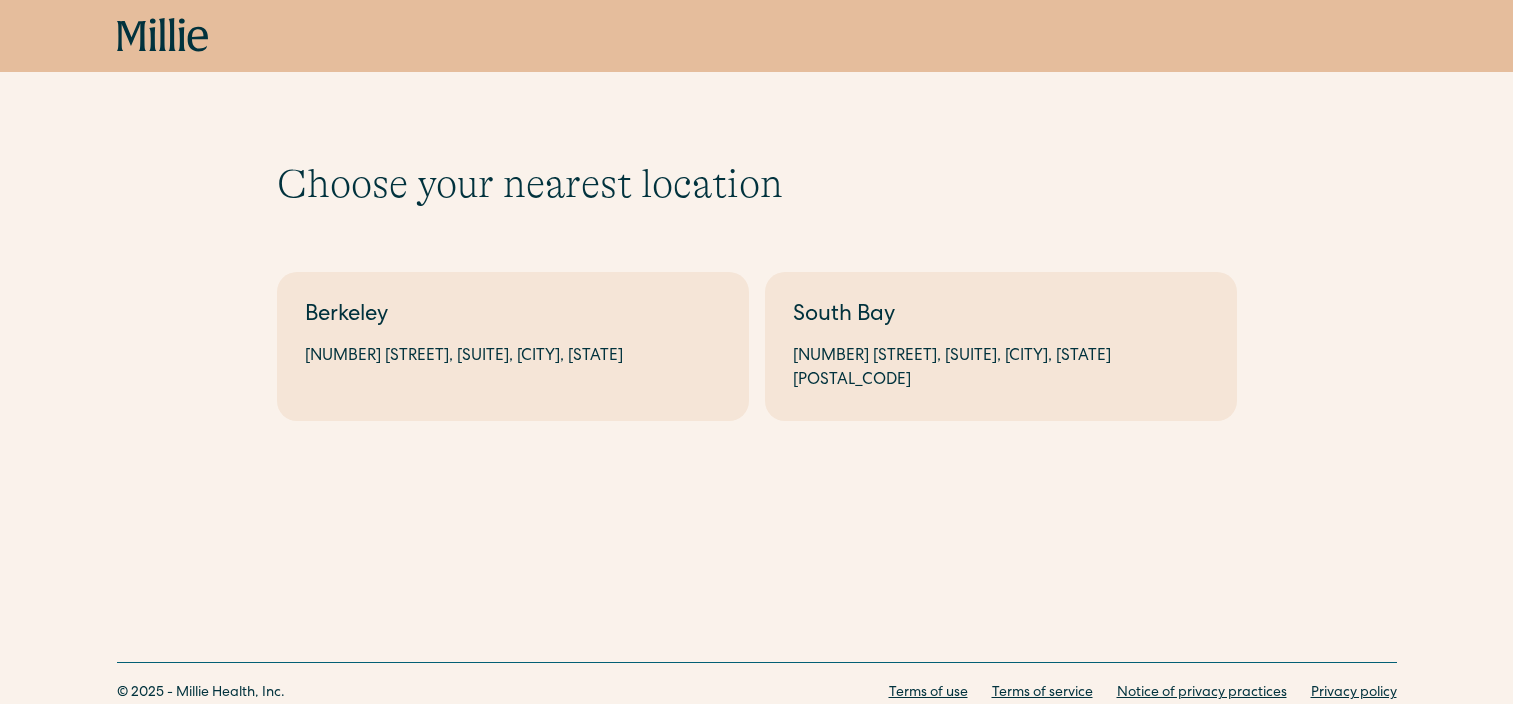 scroll, scrollTop: 0, scrollLeft: 0, axis: both 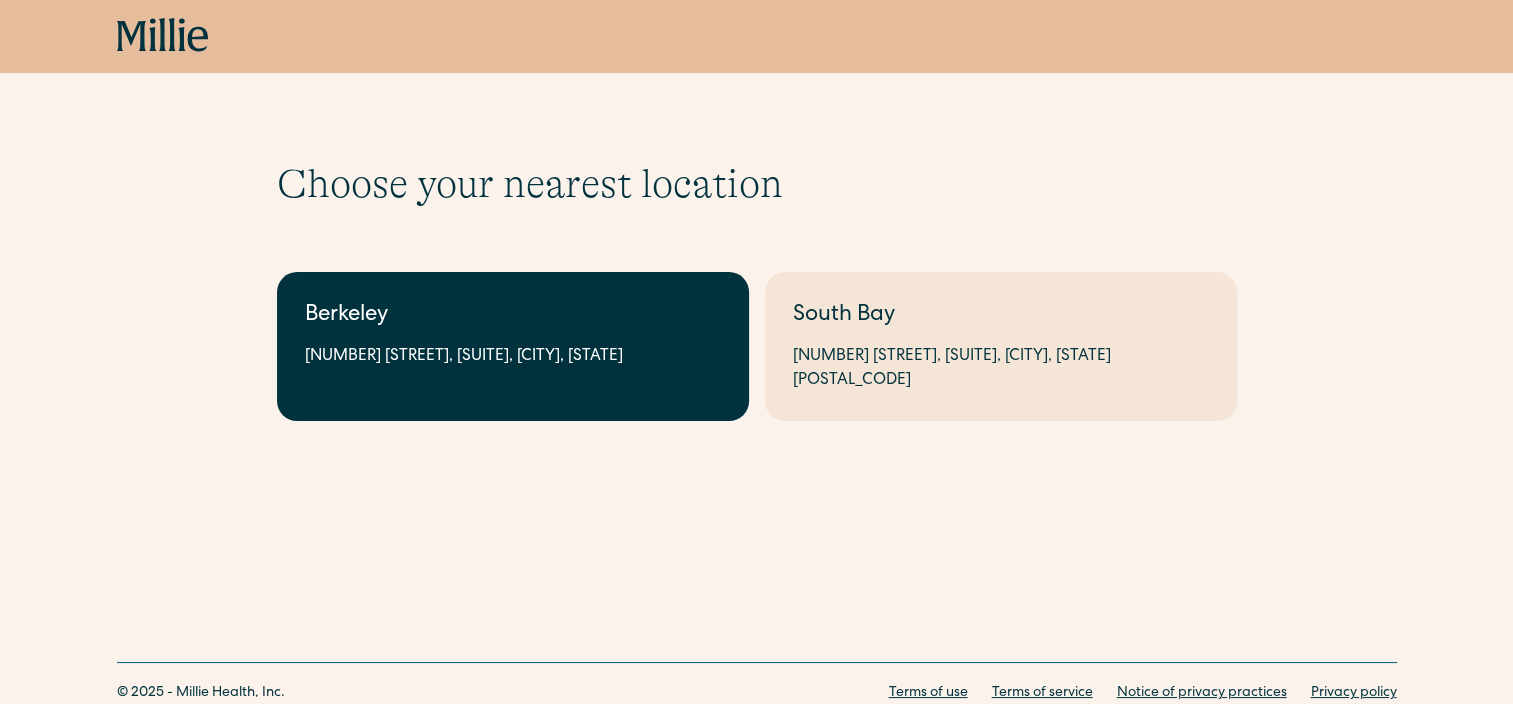 click on "Berkeley" at bounding box center [513, 316] 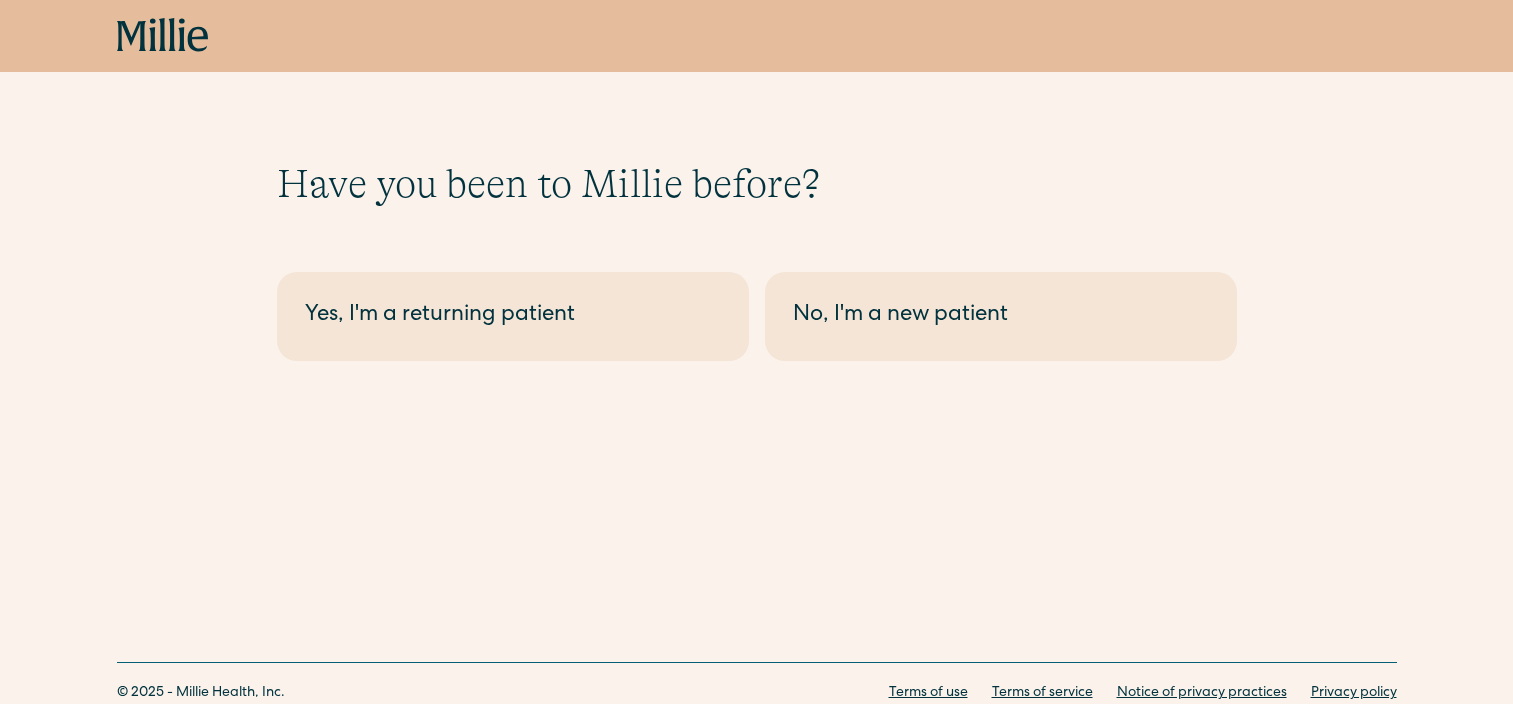 scroll, scrollTop: 0, scrollLeft: 0, axis: both 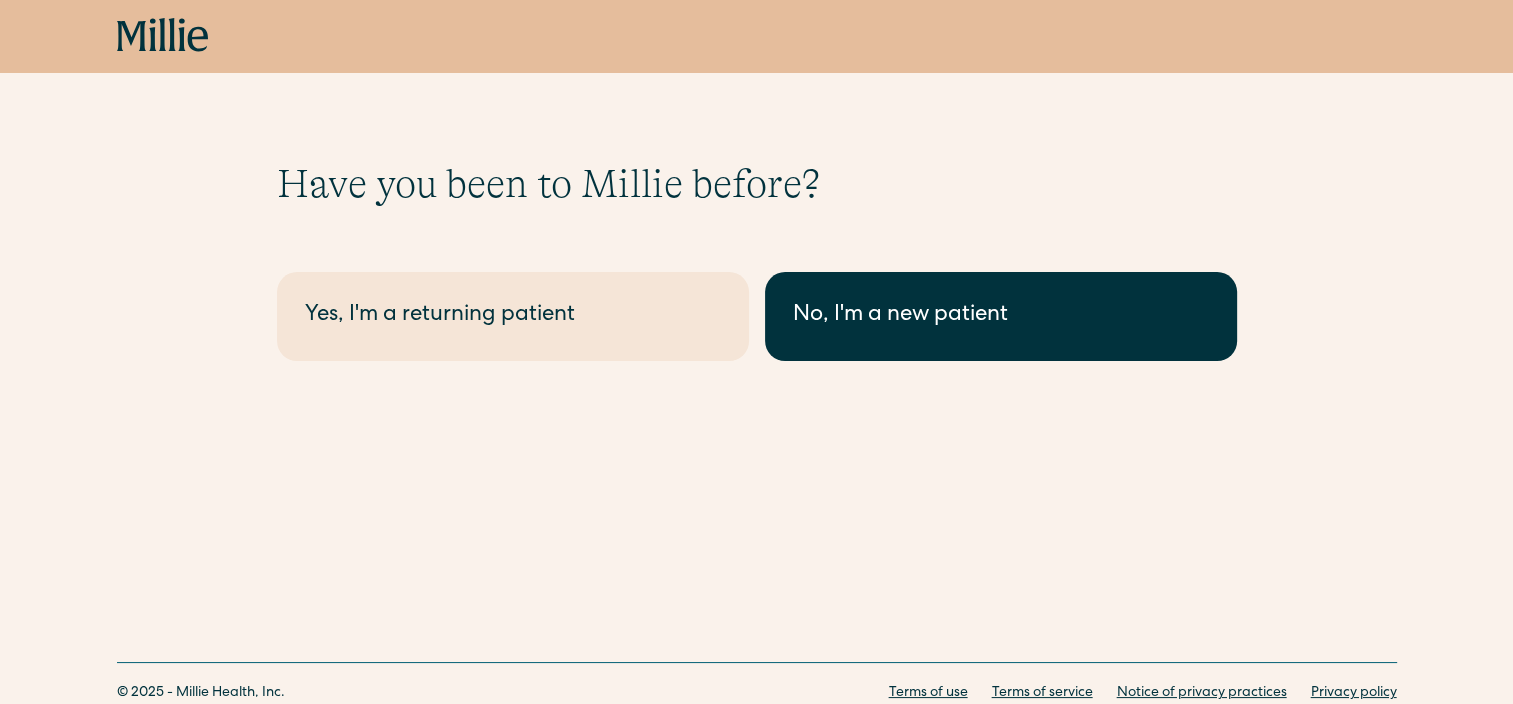 click on "No, I'm a new patient" at bounding box center (1001, 316) 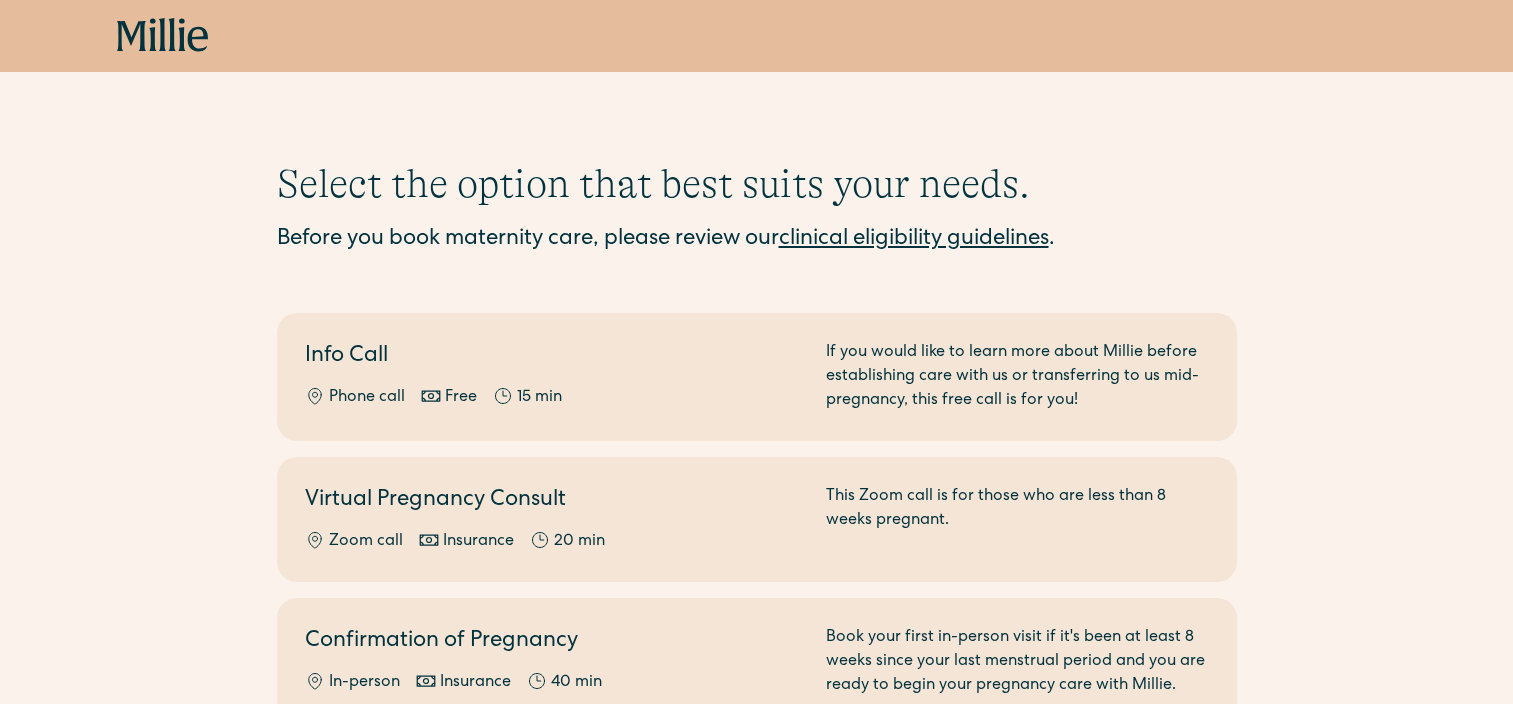 scroll, scrollTop: 0, scrollLeft: 0, axis: both 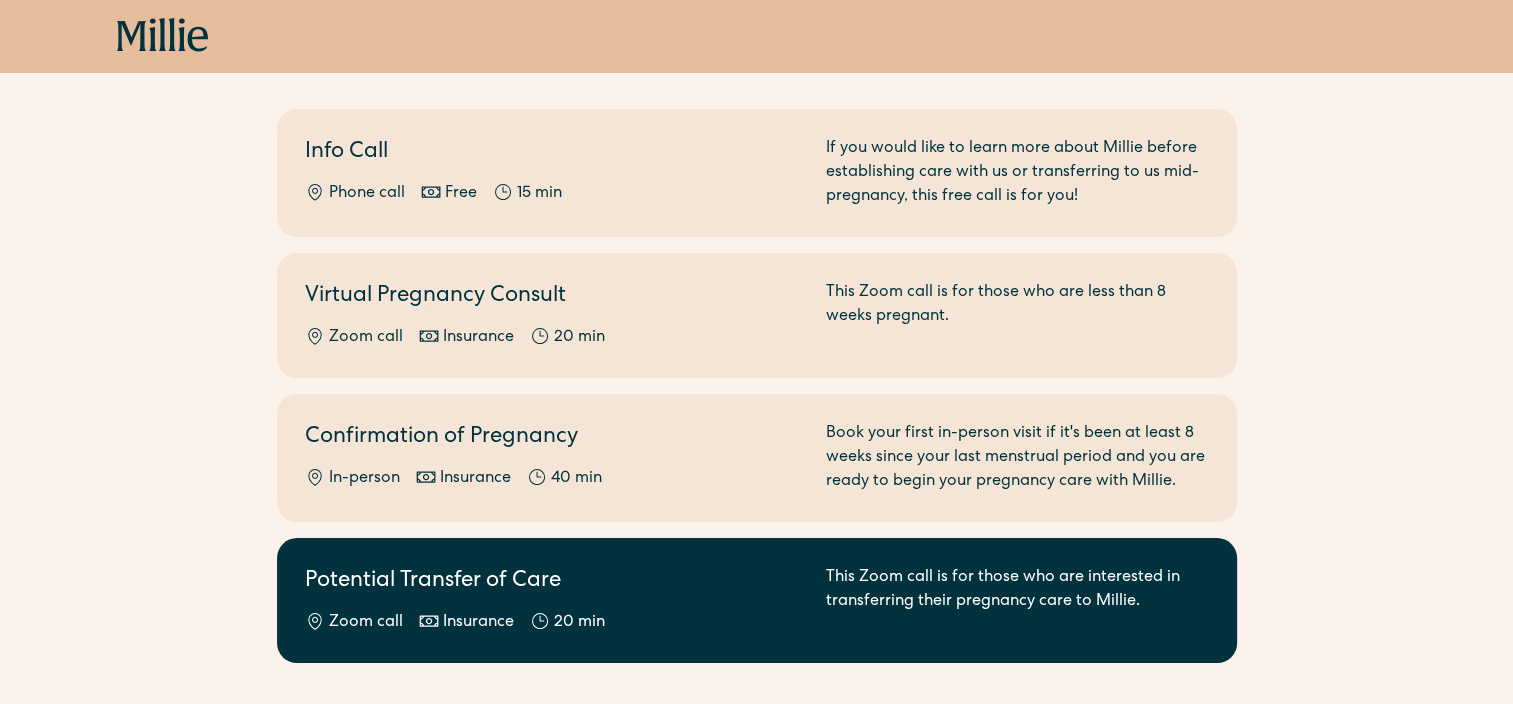 click on "This Zoom call is for those who are interested in transferring their pregnancy care to Millie." at bounding box center [1017, 600] 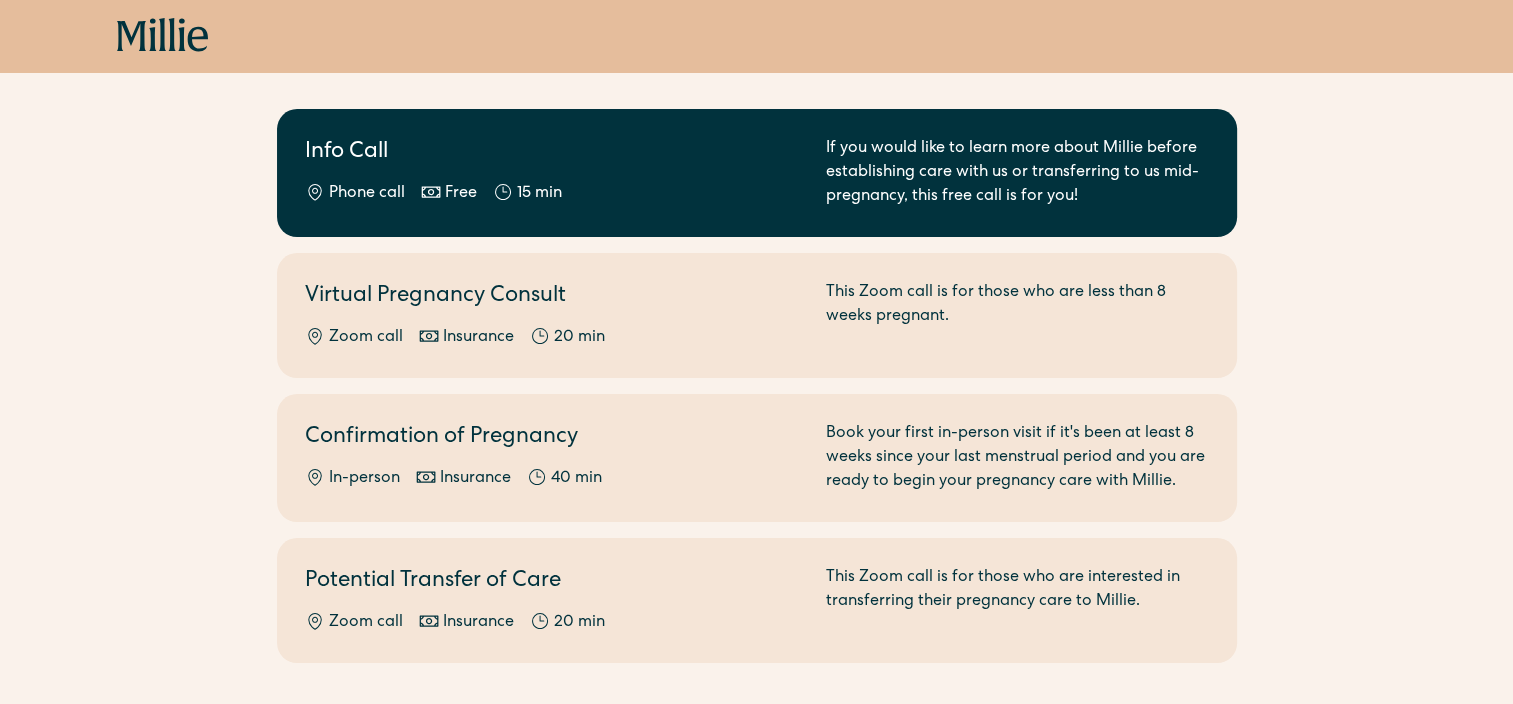 click on "If you would like to learn more about Millie before establishing care with us or transferring to us mid-pregnancy, this free call is for you!" at bounding box center [1017, 173] 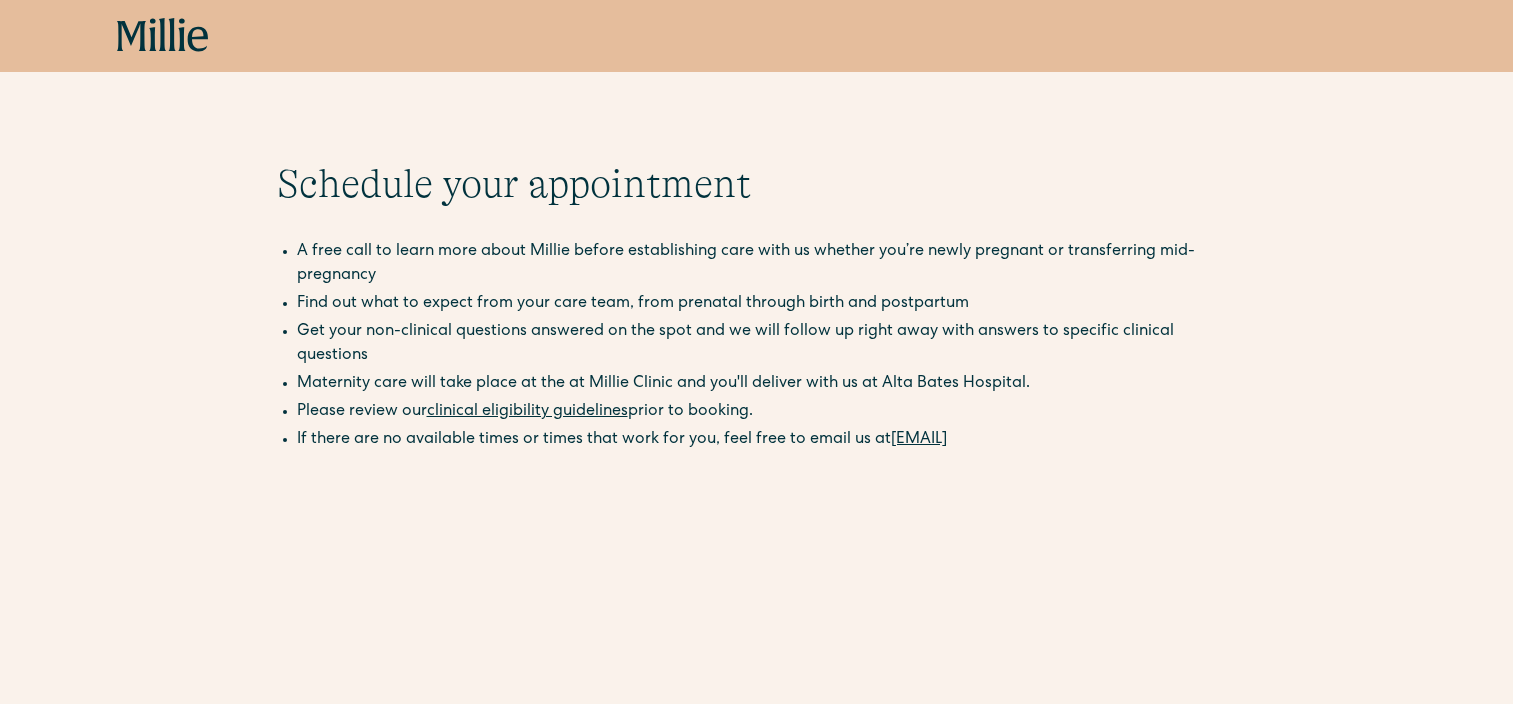 scroll, scrollTop: 0, scrollLeft: 0, axis: both 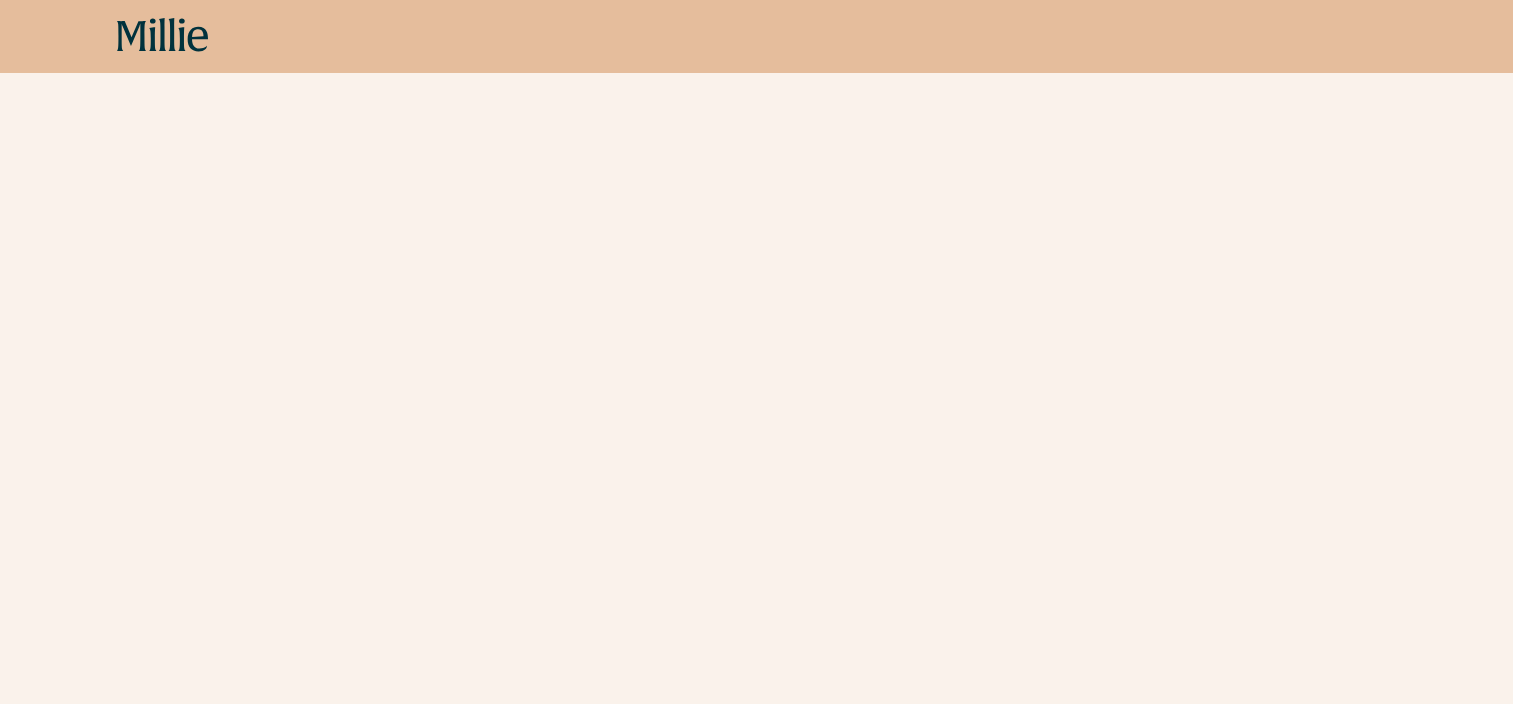 click on "Schedule your appointment A free call to learn more about Millie before establishing care with us whether you’re newly pregnant or transferring mid-pregnancy Find out what to expect from your care team, from prenatal through birth and postpartum  Get your non-clinical questions answered on the spot and we will follow up right away with answers to specific clinical questions This below only shows on maternity + location Maternity care will take place at the at Millie Clinic and you'll deliver with us at Alta Bates Hospital. Please review our  clinical eligibility guidelines  prior to booking. Maternity care will take place at the at Millie Clinic and you'll deliver with us at Good Samaritan Hospital. Please review our  clinical eligibility guidelines  prior to booking. If there are no available times or times that work for you, feel free to email us at  support@millieclinic.com Berkeley - New Patient 																																	 Berkeley - Returning Patient" at bounding box center [756, 1063] 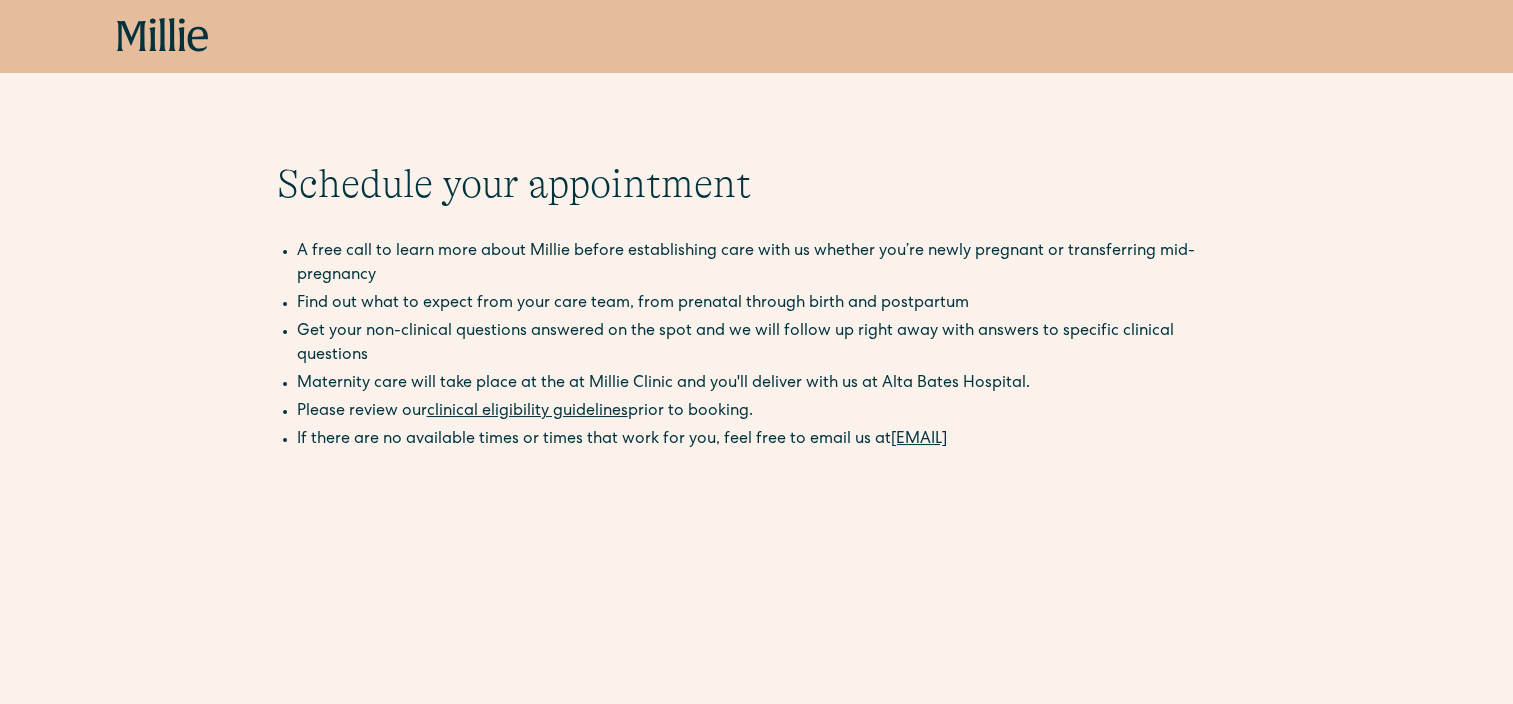 click 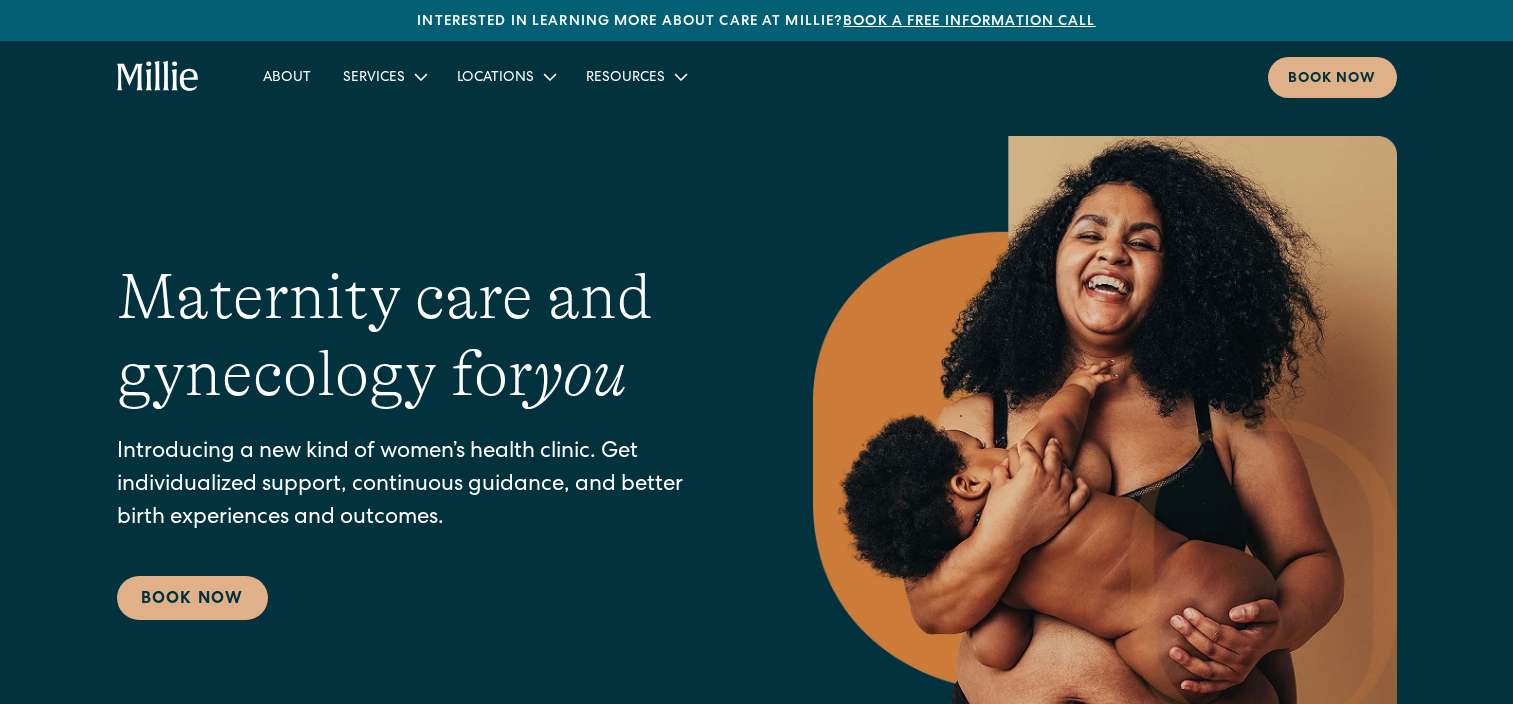 scroll, scrollTop: 0, scrollLeft: 0, axis: both 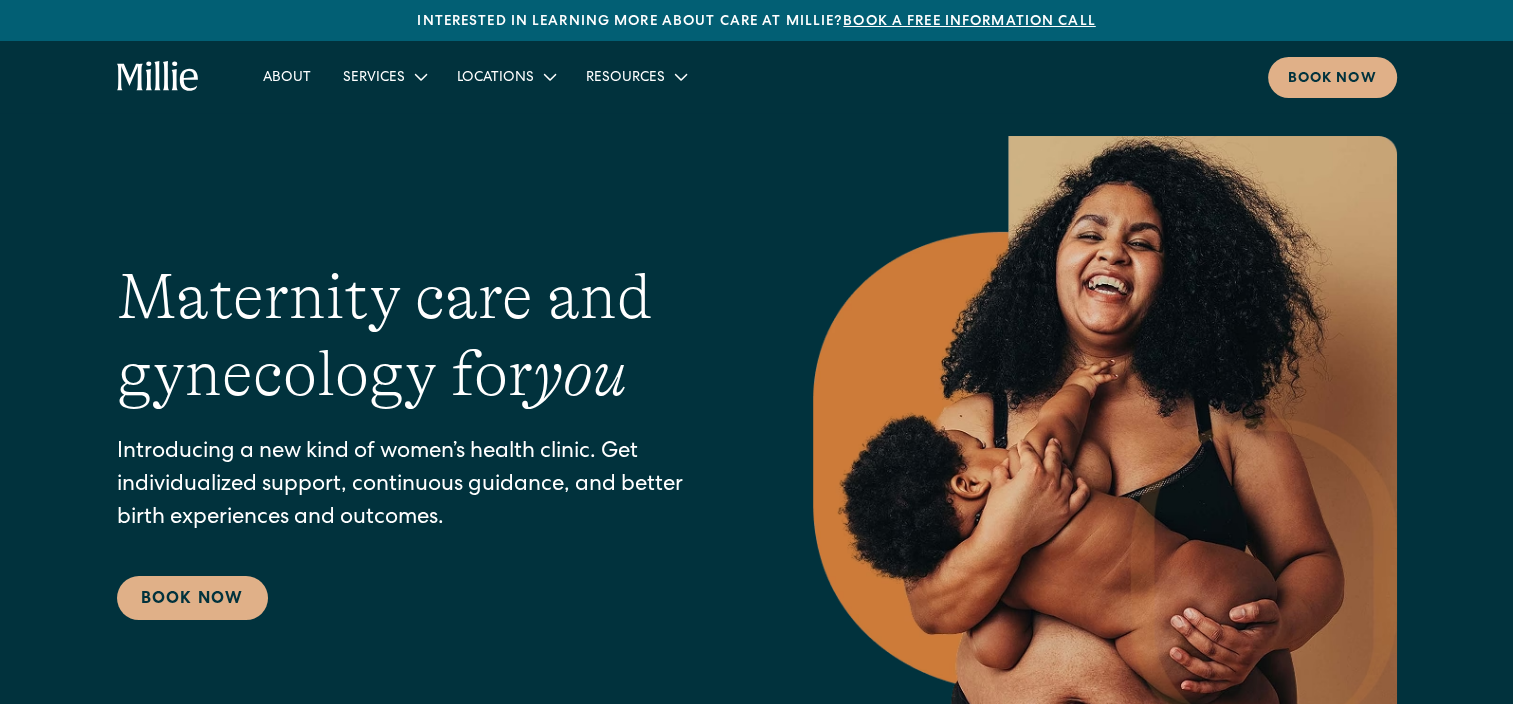 click on "Locations" at bounding box center [495, 78] 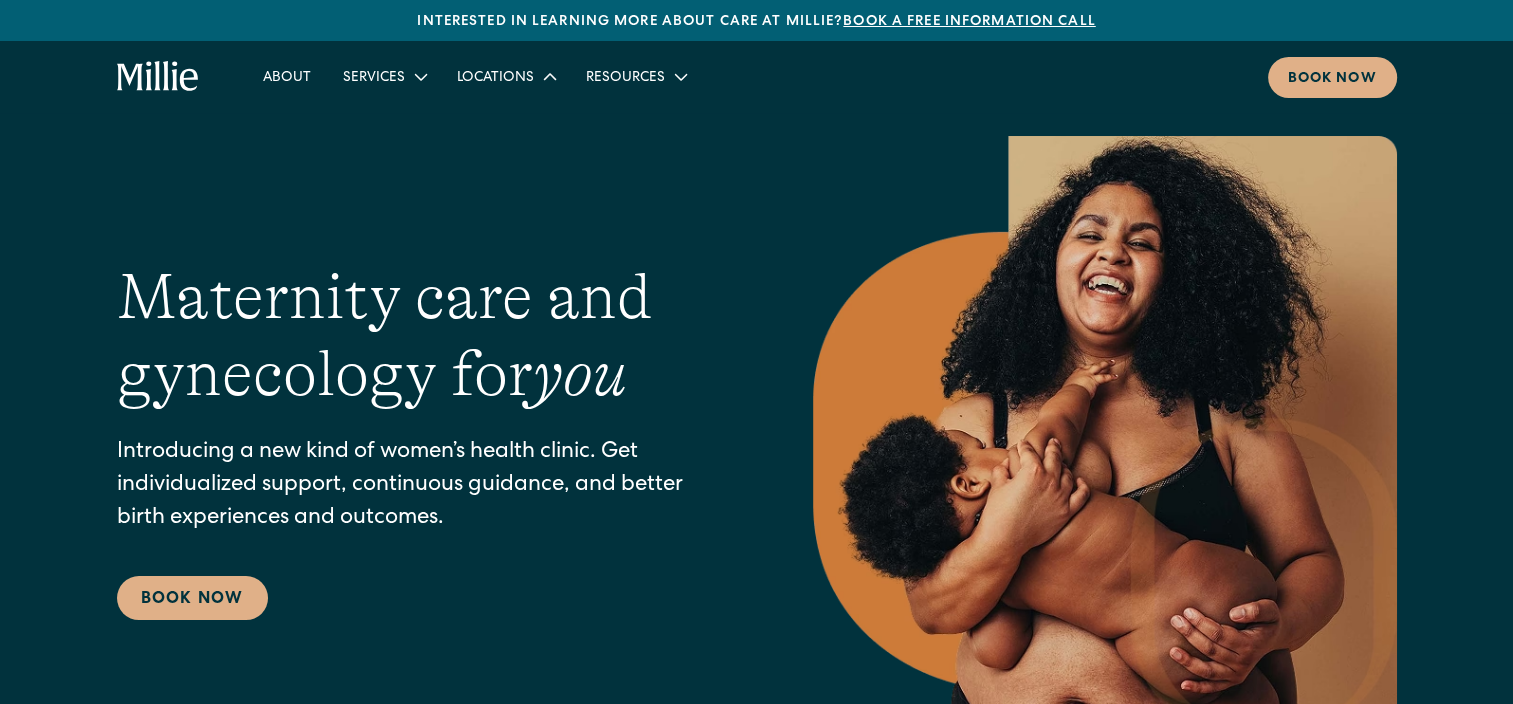 click on "Locations" at bounding box center (495, 78) 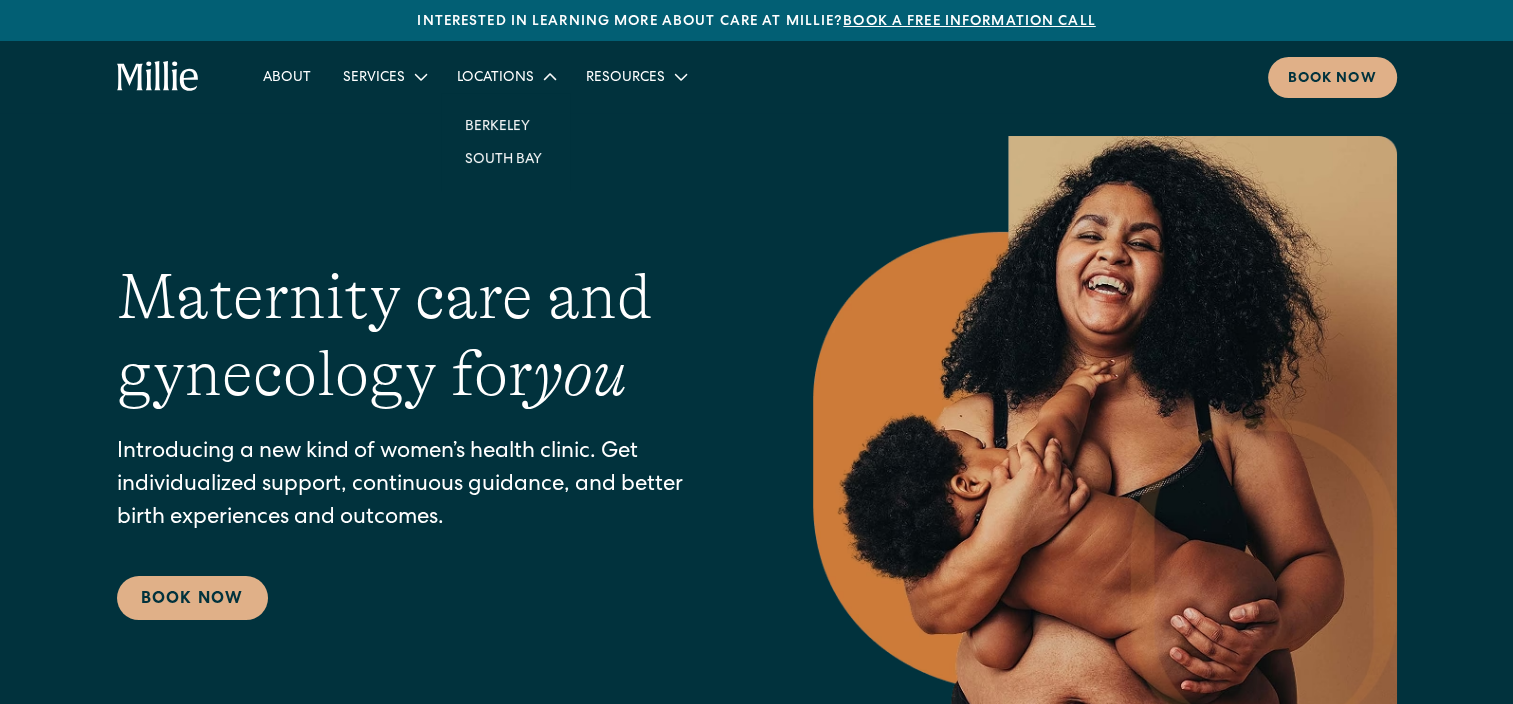 click on "Services" at bounding box center (374, 78) 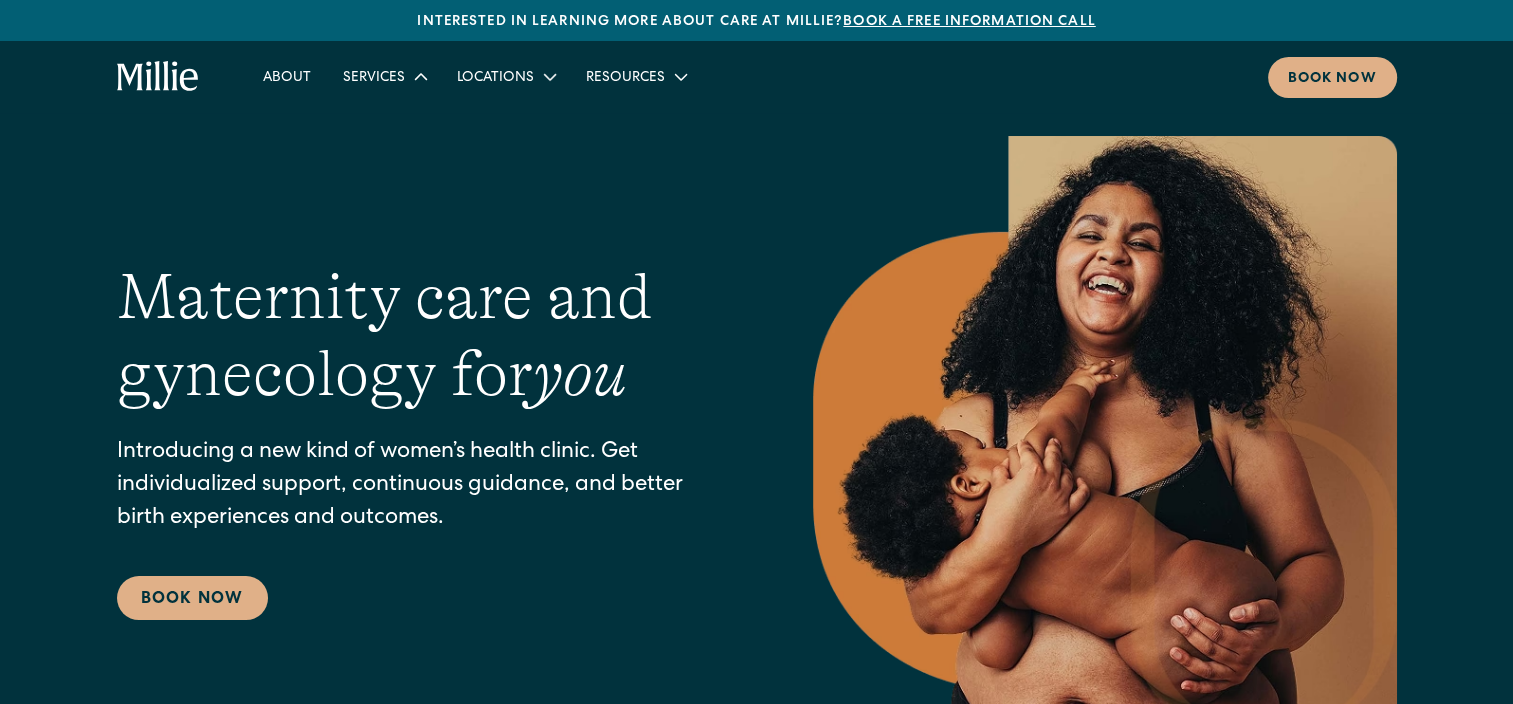 click on "Resources" at bounding box center (625, 78) 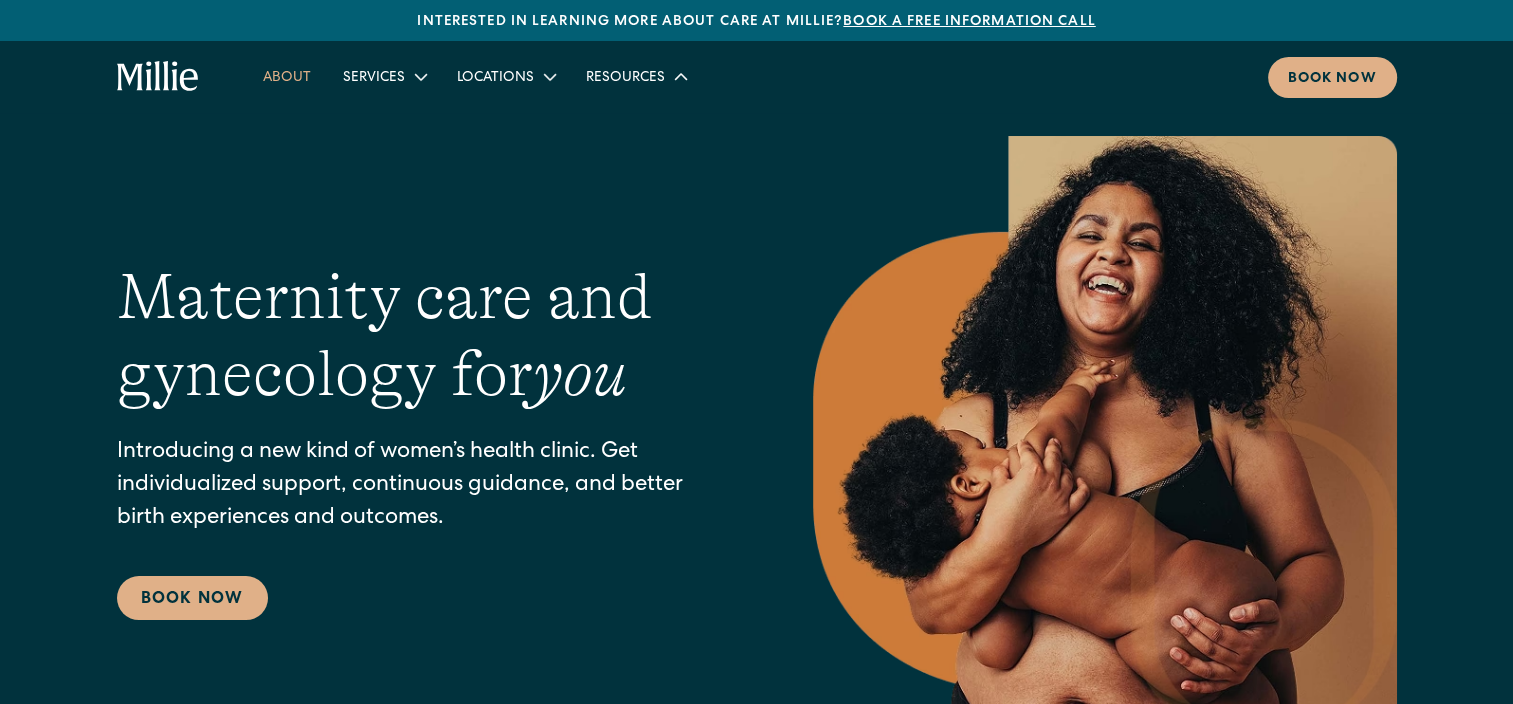 click on "About" at bounding box center (287, 76) 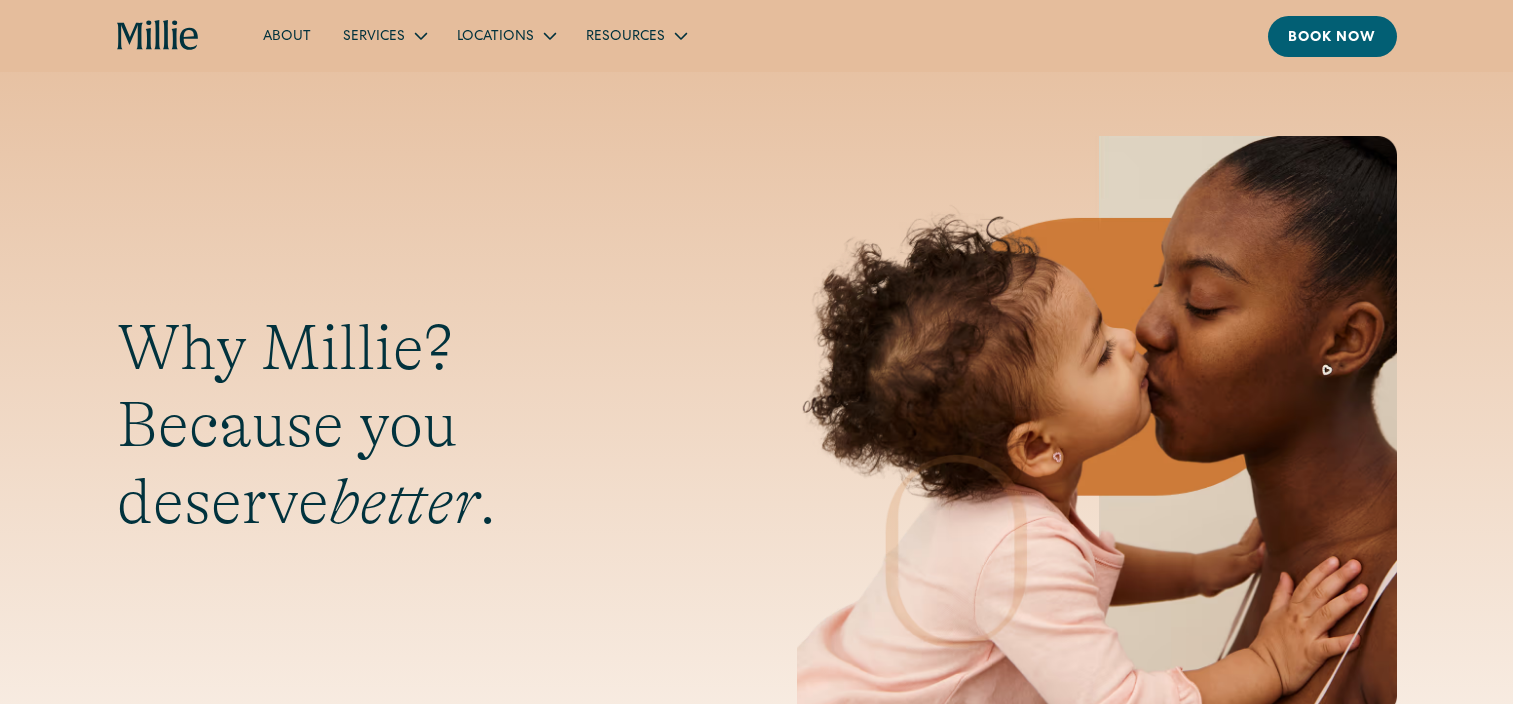 scroll, scrollTop: 0, scrollLeft: 0, axis: both 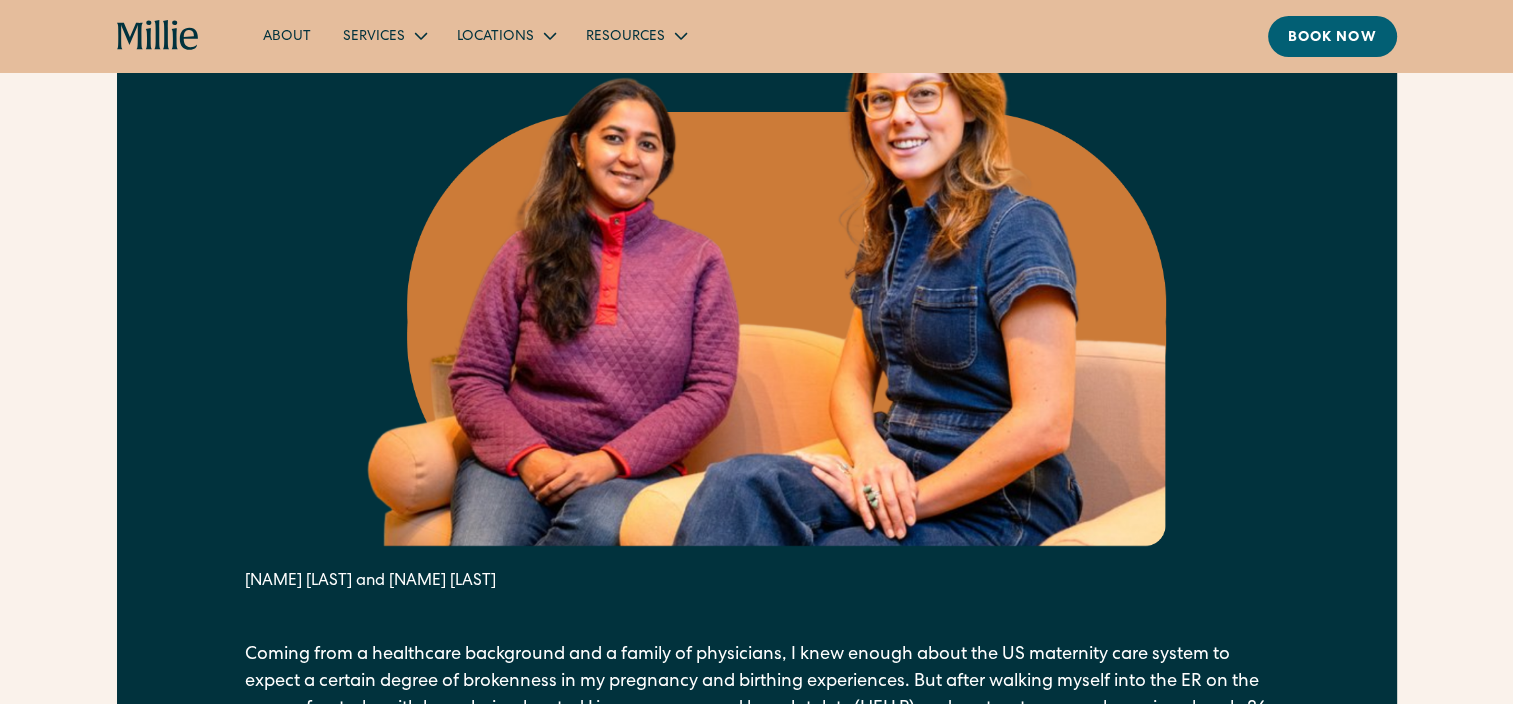 click on "From our founders It all started with a crisis. [NAME] [LAST] and [NAME] [LAST] Coming from a healthcare background and a family of physicians, I knew enough about the US maternity care system to expect a certain degree of brokenness in my pregnancy and birthing experiences. But after walking myself into the ER on the verge of a stroke with hemolysis, elevated Liver enzymes, and low platelets (HELLP) and postpartum preeclampsia — barely 36 hours after being discharged — I realized just how incomplete and reactive the entire approach actually was. Read more As I laid in the CT scanner being evaluated for a possible pulmonary embolism, two thoughts occurred to me at once: I was so grateful for the physicians who were in my corner fighting for me. This whole experience was a failure of the maternity care model. “We wanted to actually change the broken maternity care system from the inside out.”" at bounding box center (757, 354) 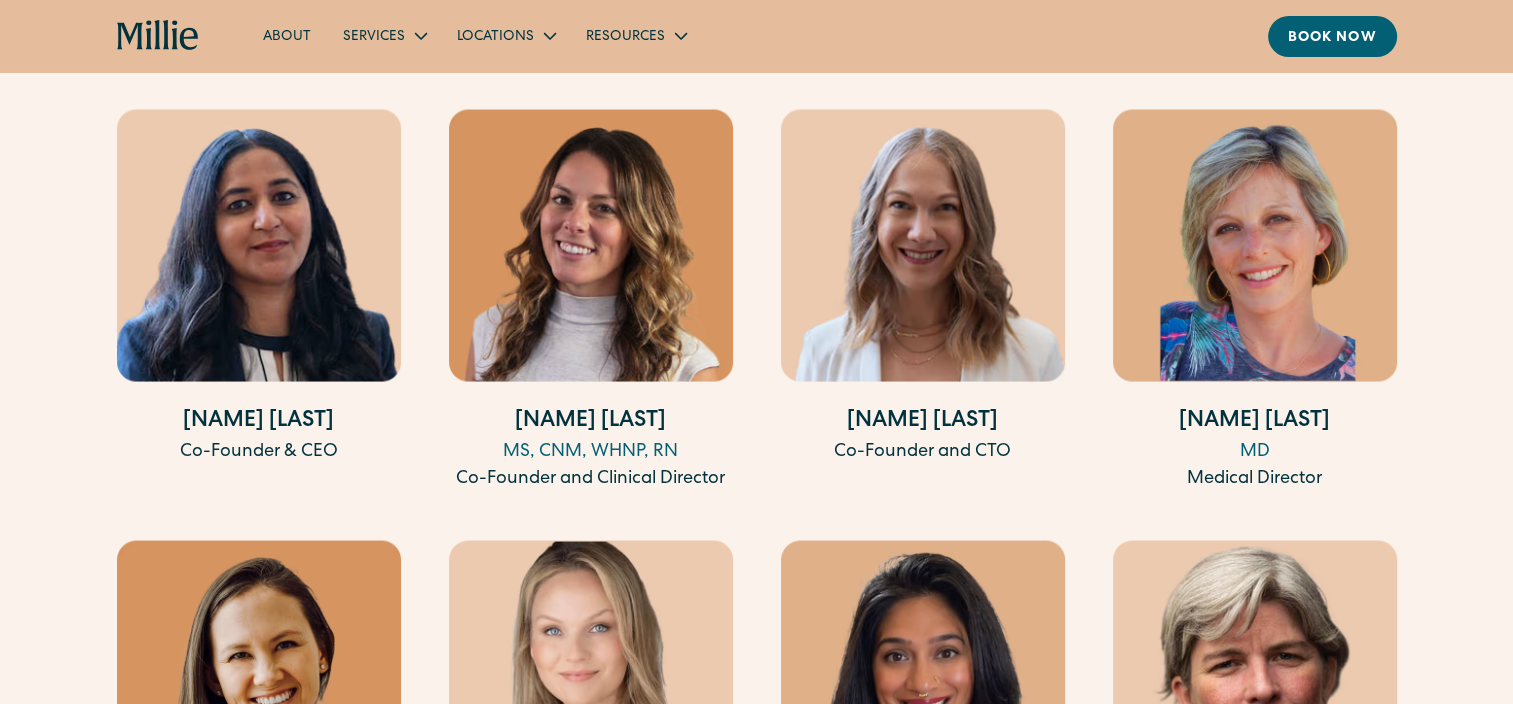 scroll, scrollTop: 3852, scrollLeft: 0, axis: vertical 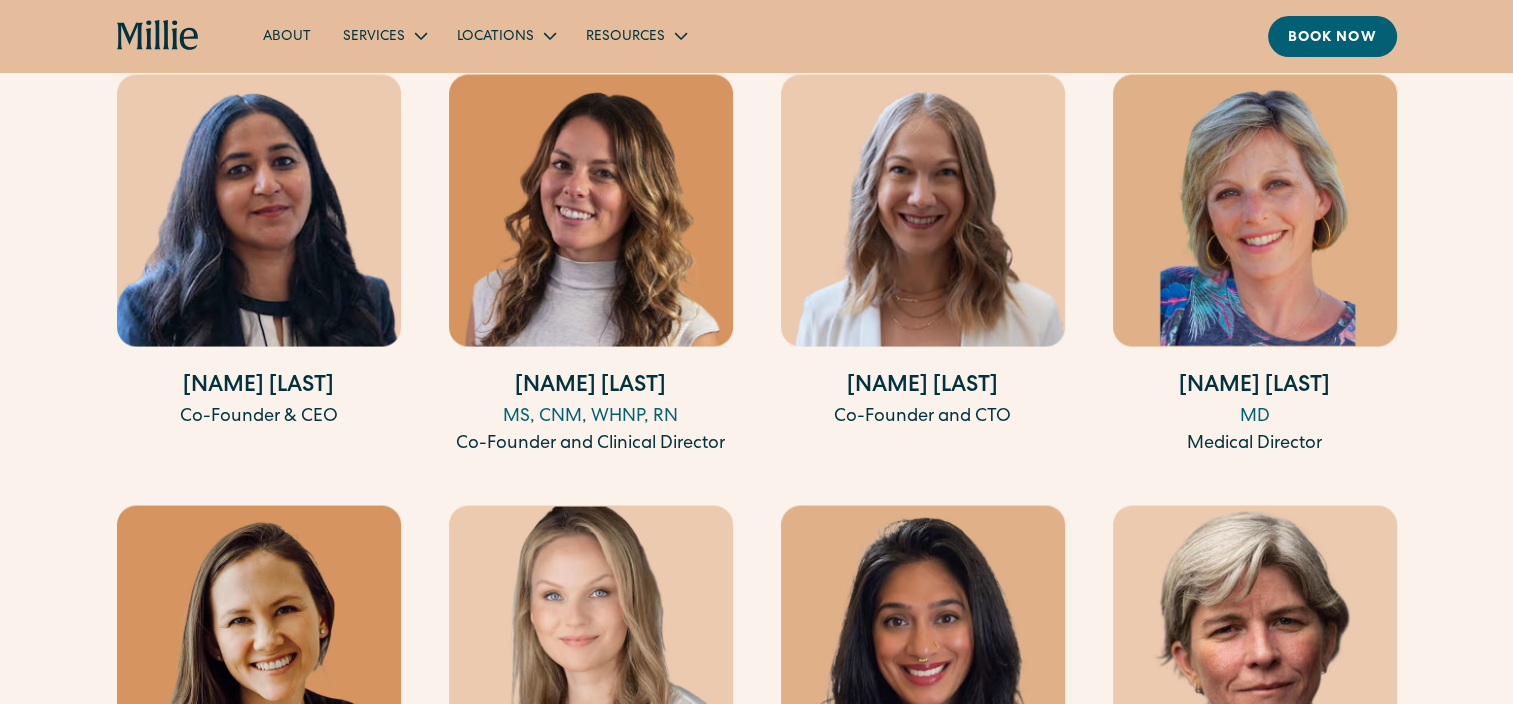 click on "Meet our leadership team [NAME] [LAST] Co-Founder & CEO [NAME] [LAST] MS, CNM, WHNP, RN Co-Founder and Clinical Director [NAME] [LAST] Co-Founder and CTO [NAME] [LAST] MD Medical Director [NAME] [LAST] Head of Growth [NAME] [LAST] Director of Clinical Operations [NAME] [LAST] CBD, CPpD, IBCLC Head of Patient Education & Experience [NAME] [LAST] Advisor [NAME] [LAST] Advisor, Health Systems [NAME] [LAST] Advisor, Reimbursement & Health Systems [NAME] [LAST] Advisor, Payor Contracting" at bounding box center (756, 655) 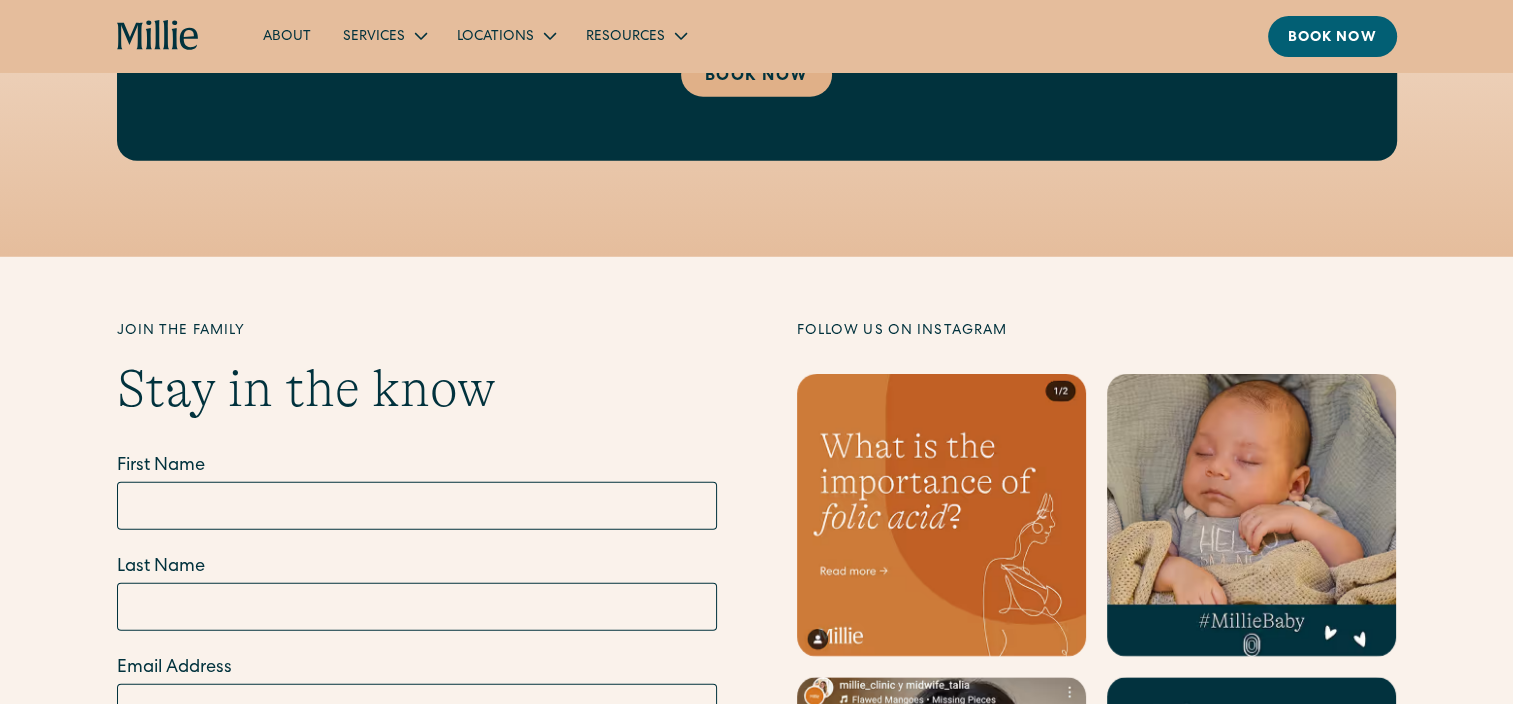scroll, scrollTop: 5587, scrollLeft: 0, axis: vertical 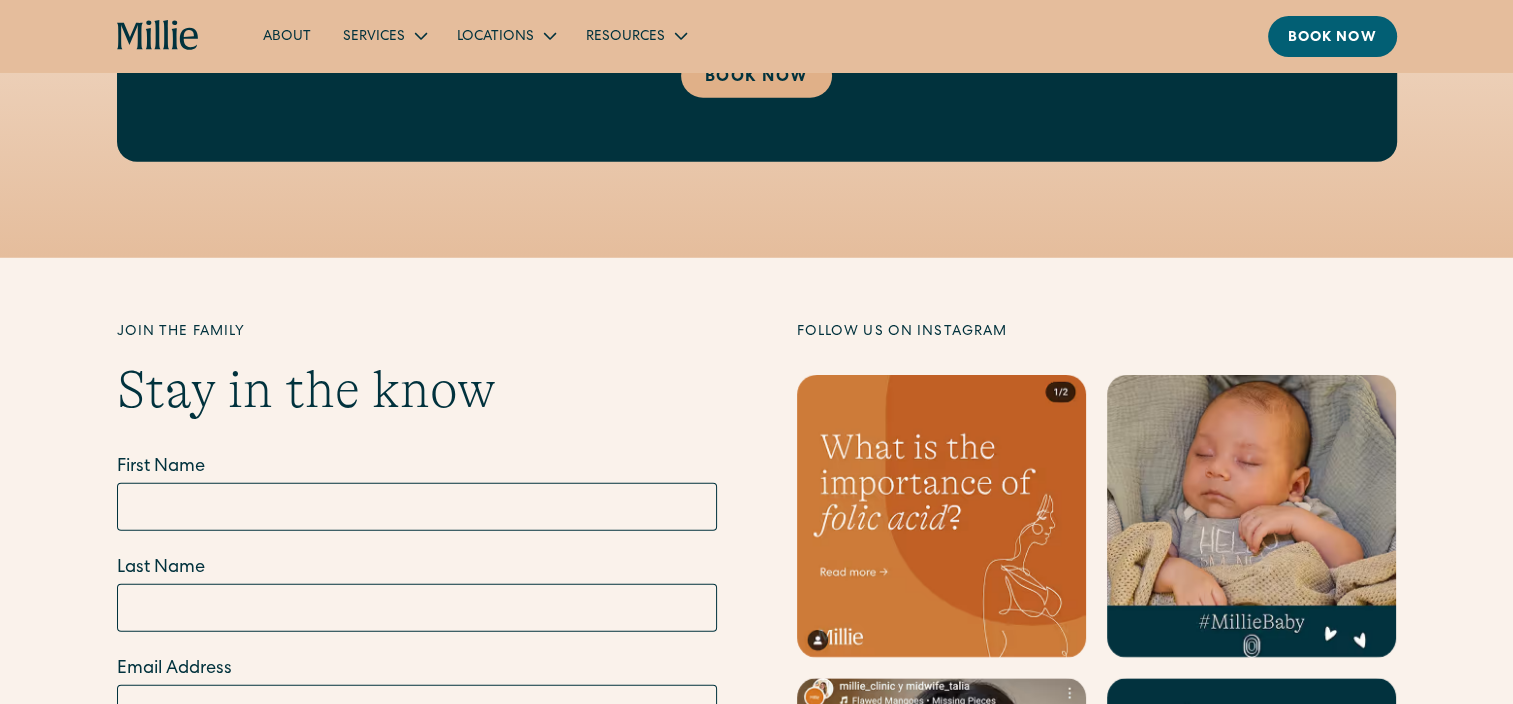 click 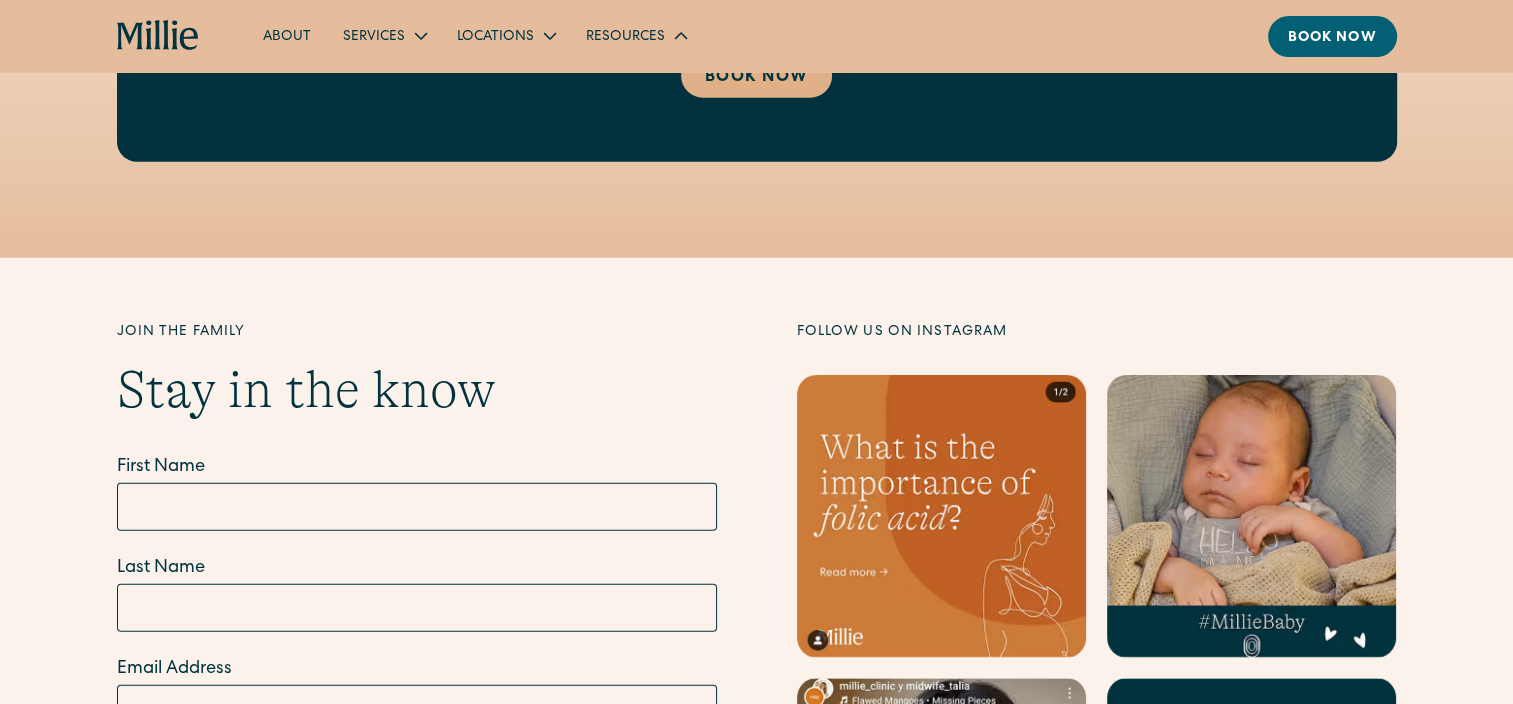 click on "Resources" at bounding box center (635, 35) 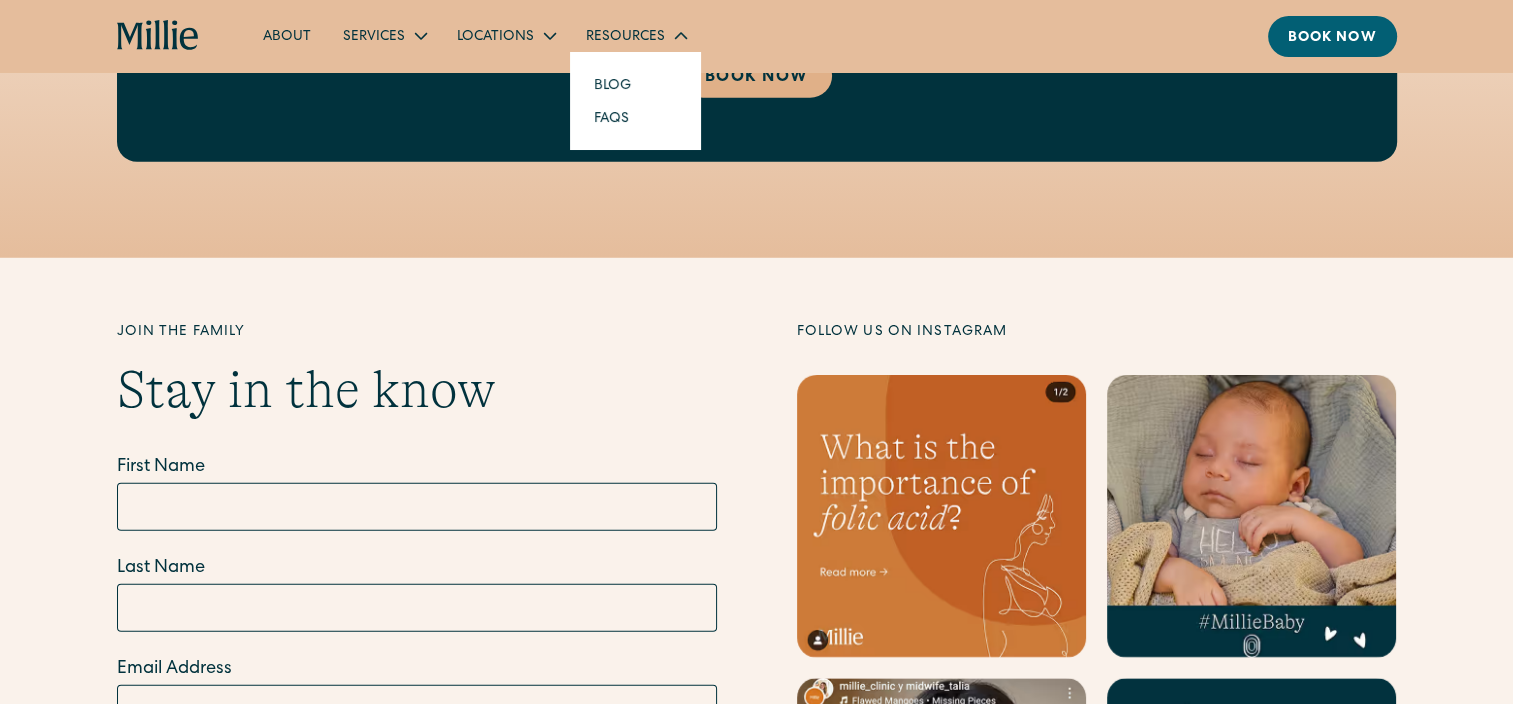 click on "Resources" at bounding box center (625, 37) 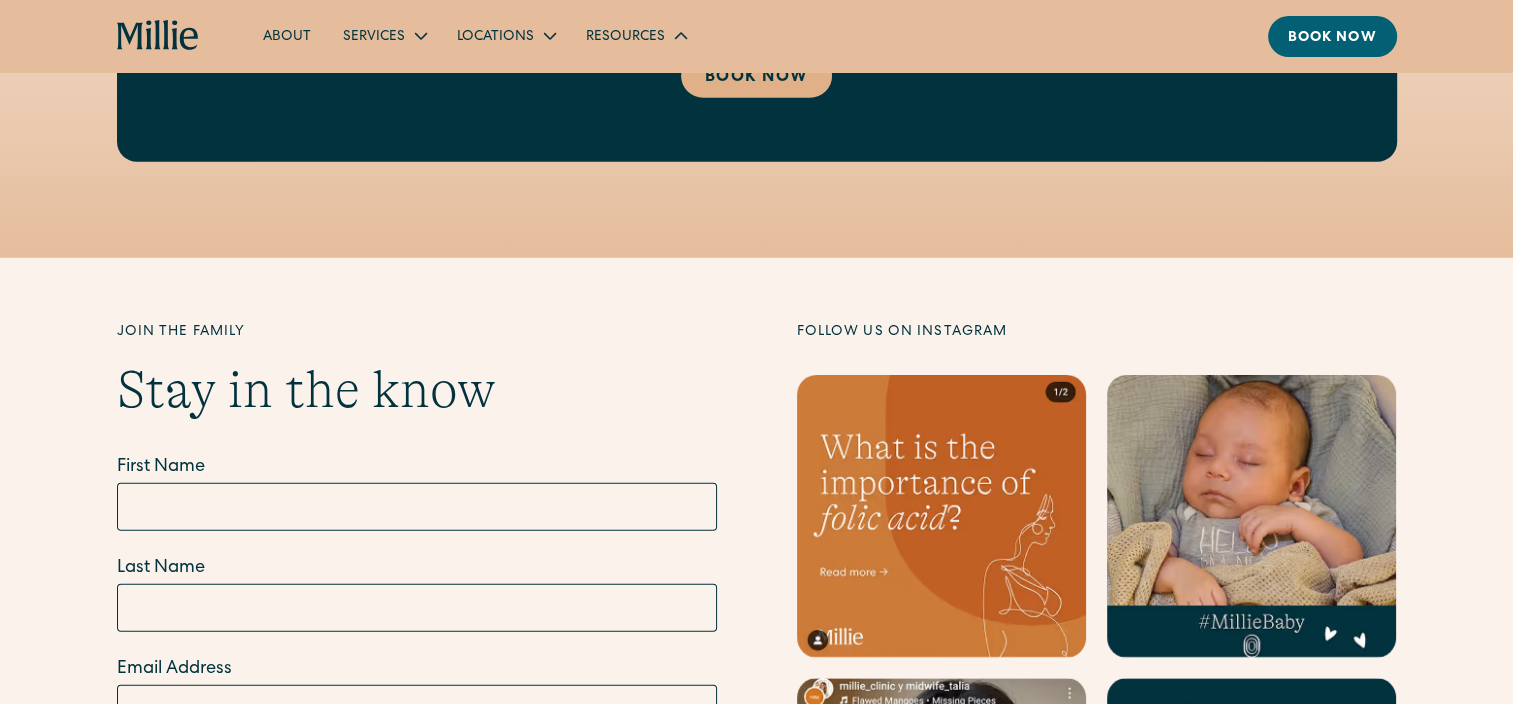 click 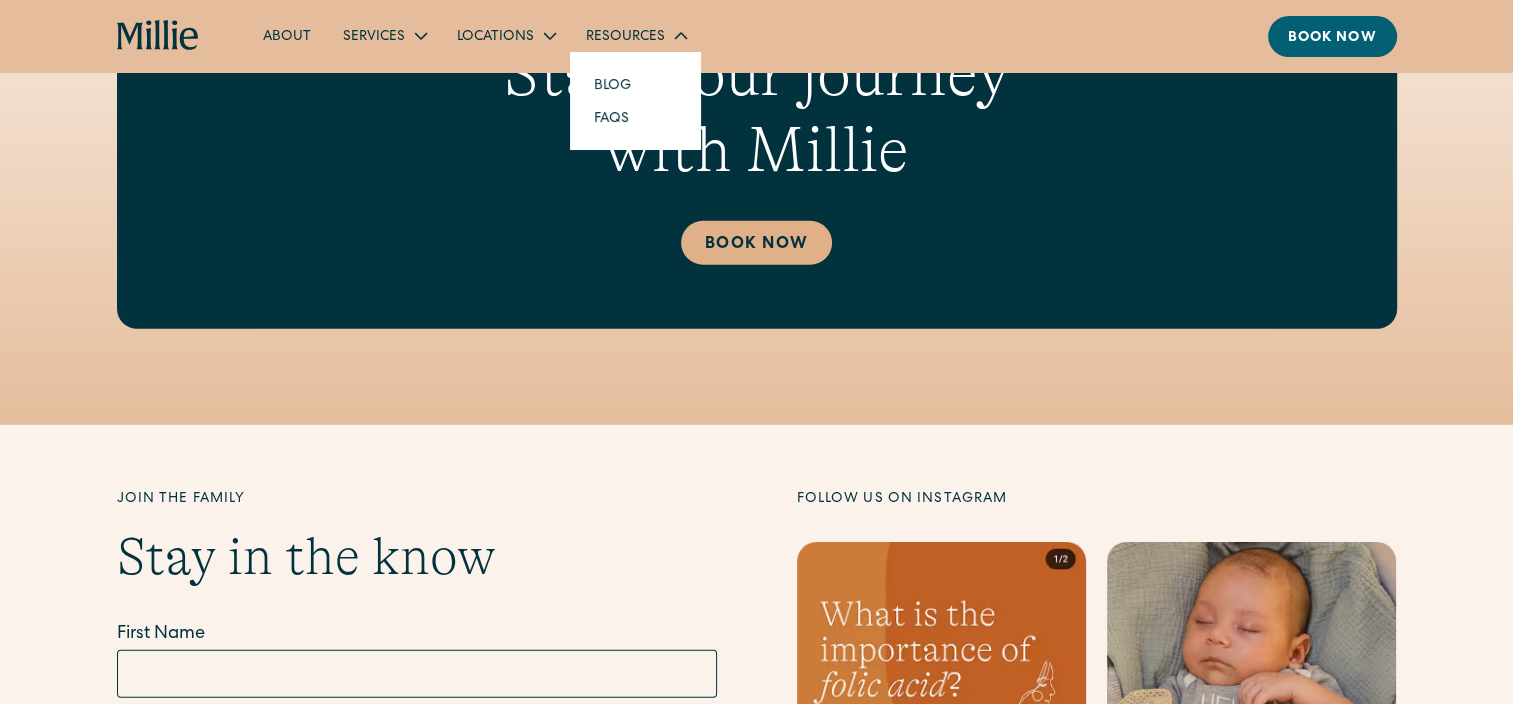 scroll, scrollTop: 5409, scrollLeft: 0, axis: vertical 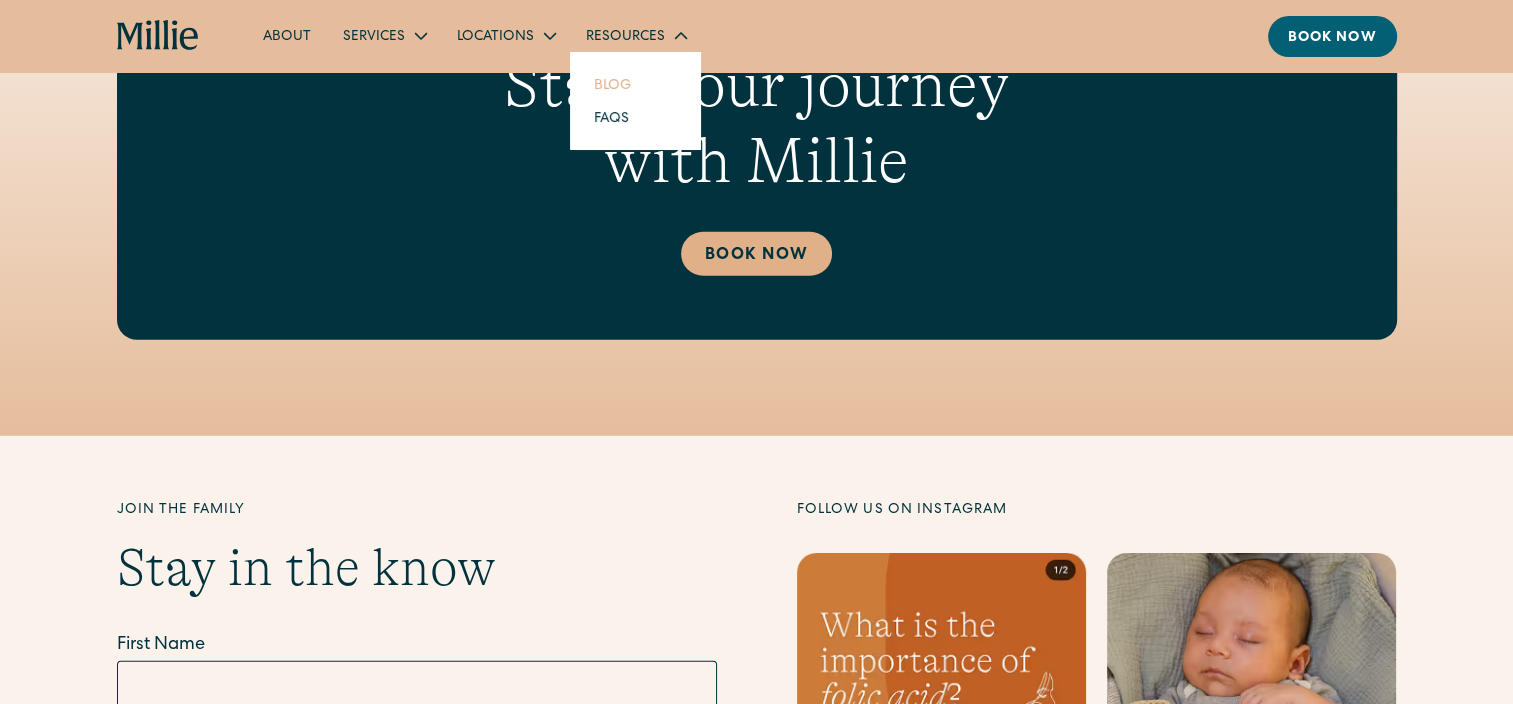 click on "Blog" at bounding box center [612, 84] 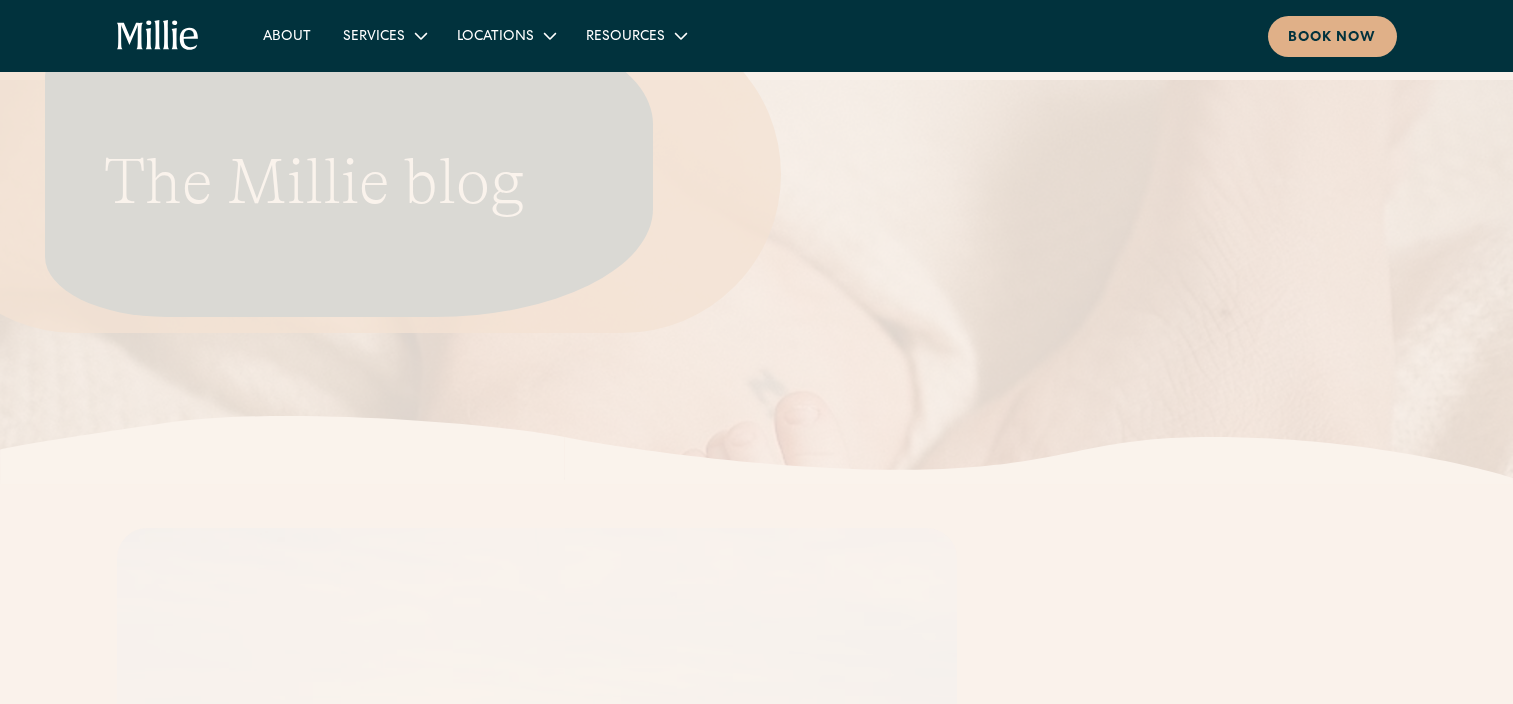 scroll, scrollTop: 0, scrollLeft: 0, axis: both 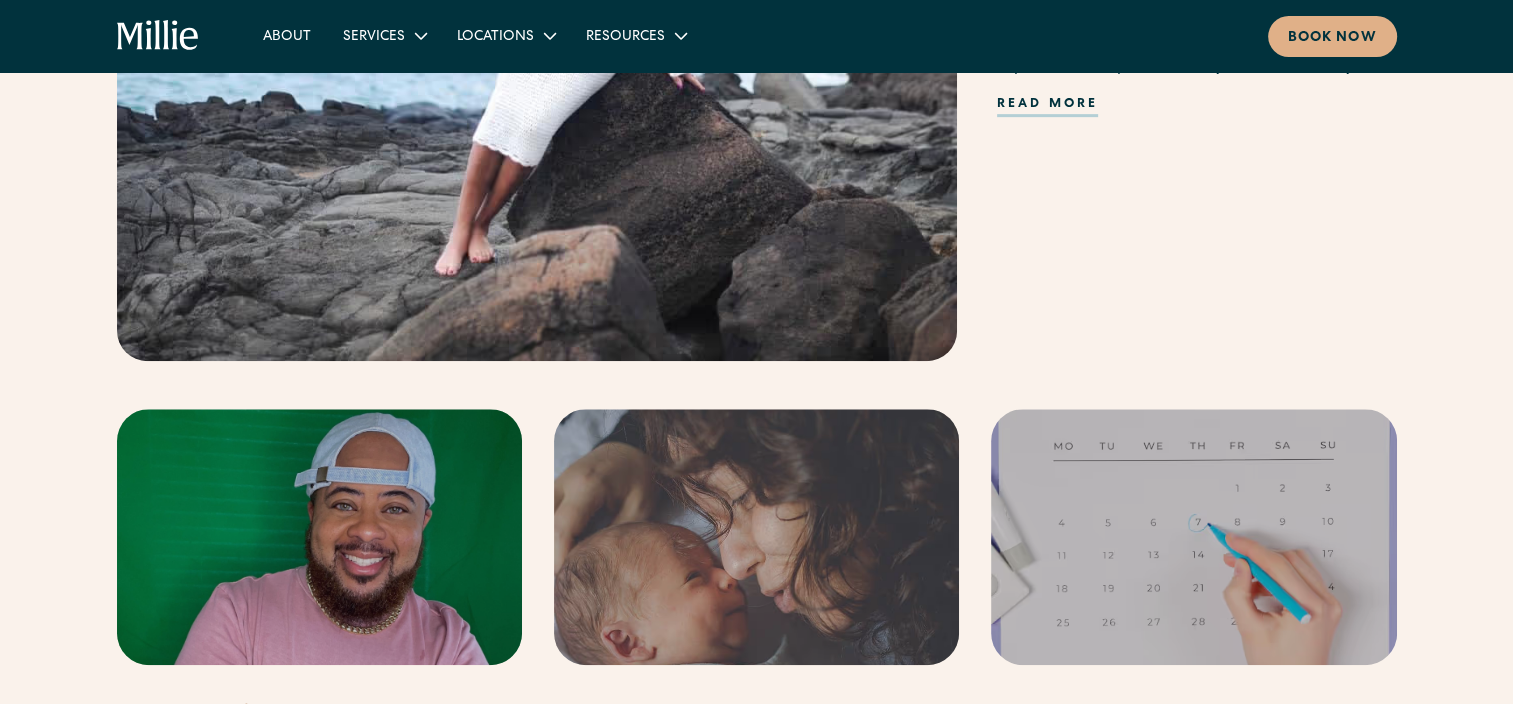 click on "About Services Maternity Gynecology Classes & Other Support Locations Berkeley South Bay Resources Blog FAQs Book now" at bounding box center (756, 36) 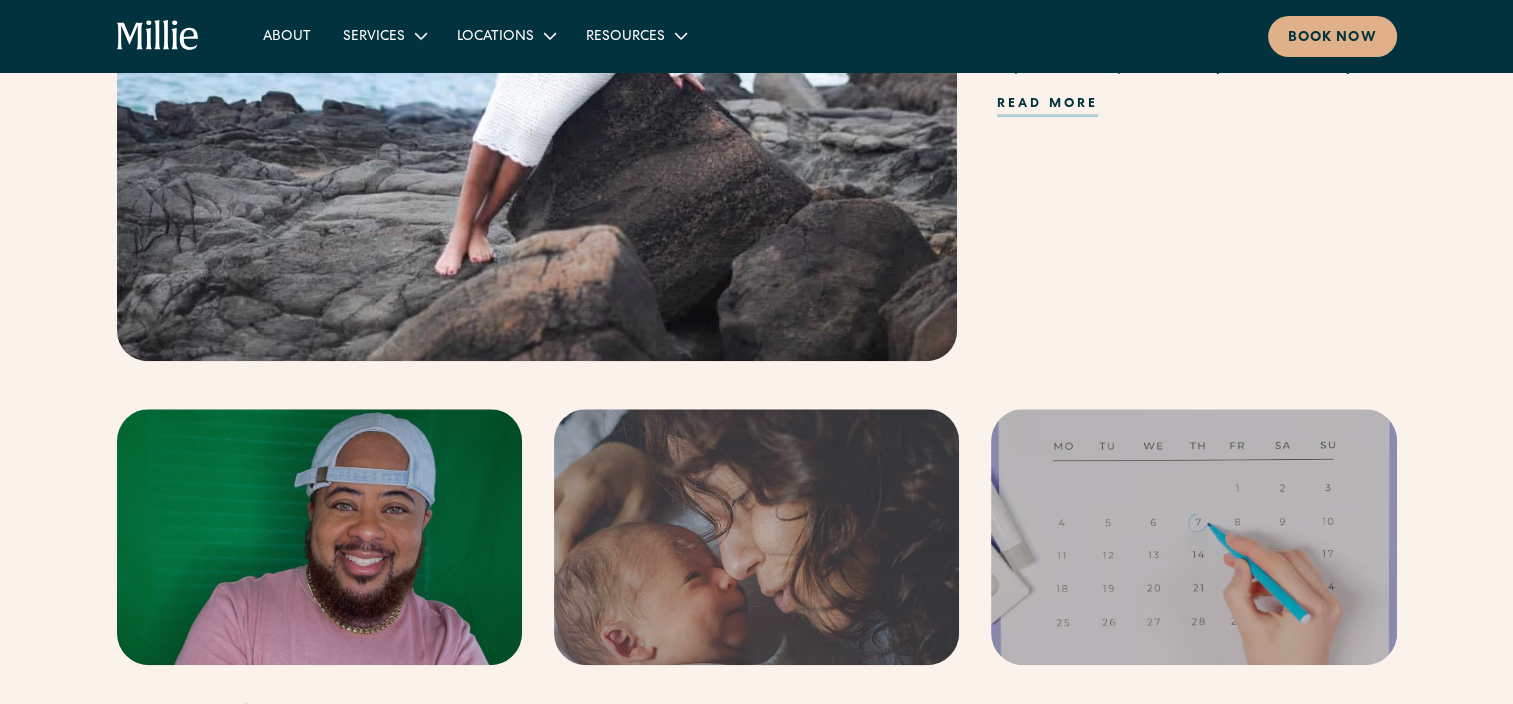 click on "About Services Maternity Gynecology Classes & Other Support Locations Berkeley South Bay Resources Blog FAQs Book now" at bounding box center [821, 36] 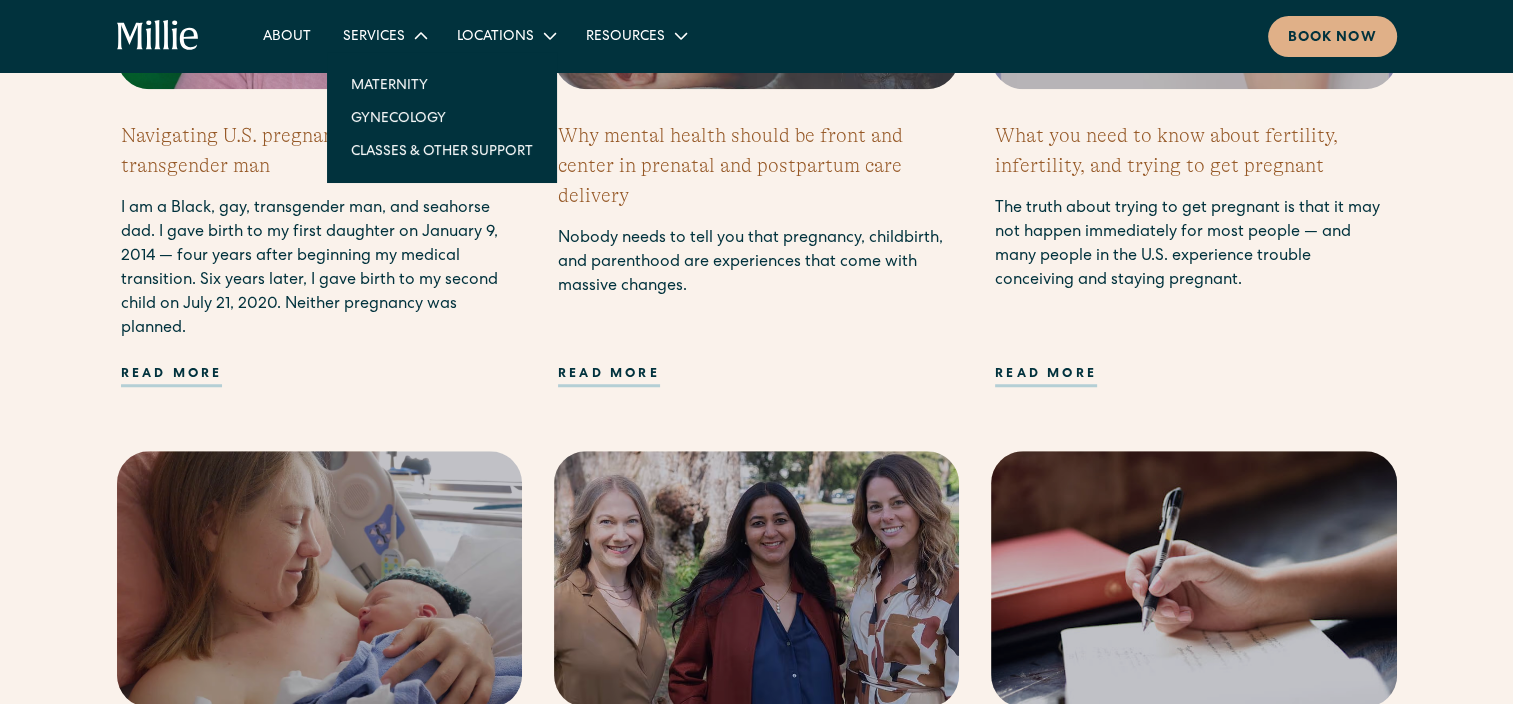 scroll, scrollTop: 1591, scrollLeft: 0, axis: vertical 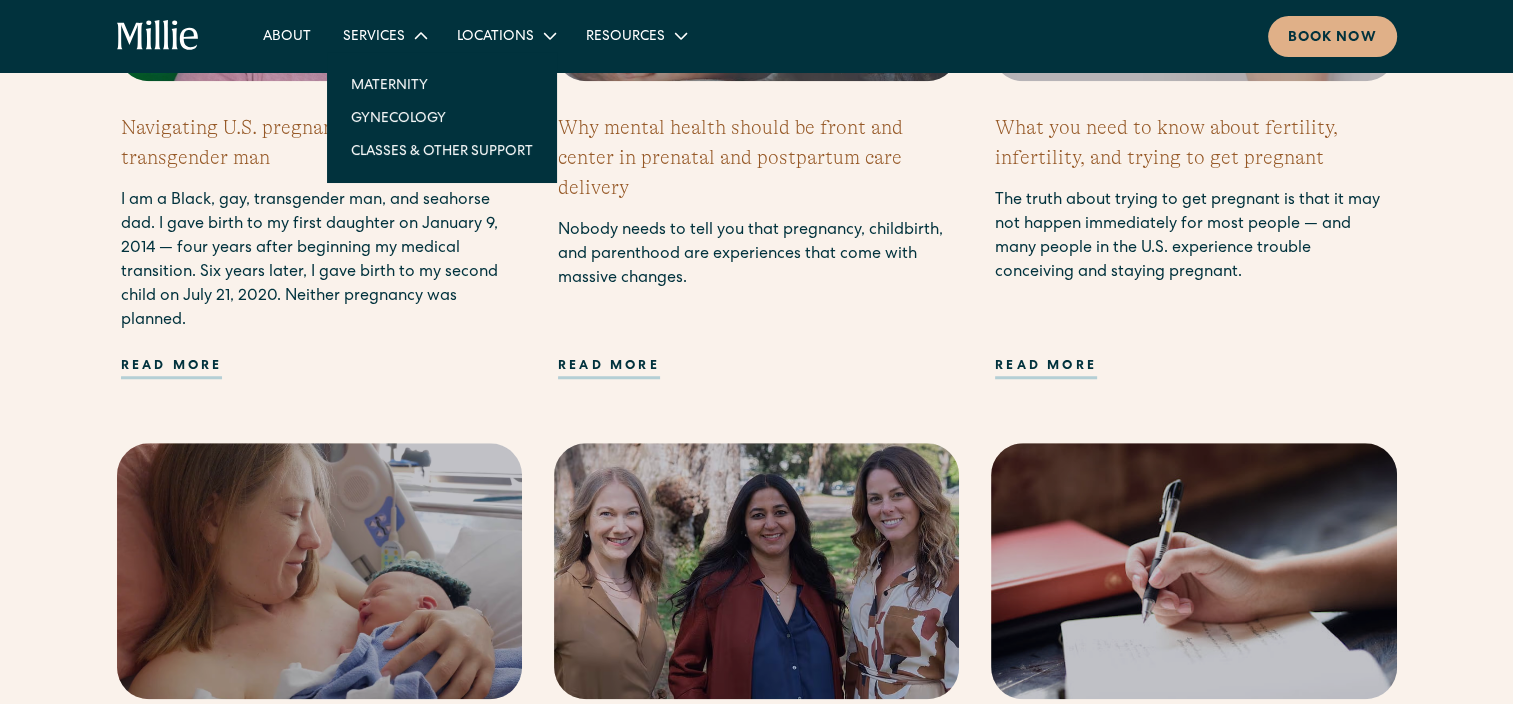 click on "Birthing While Black in America:  A Black Mother's Experience of Building a Strong Perinatal Support Team When I set out to write this article, I would have loved to have said that as a Black birthing person I selected an all-Black birthing team to meet my needs. But the reality is that there aren’t enough Black reproductive healthcare professionals. So, I selected a team of birth-work and mental health professionals who listened to me, who made me feel seen, and who were not afraid to engage in a discussion about my experience as it pertains to my race and identity.  Read more Navigating U.S. pregnancy care as a transgender man I am a Black, gay, transgender man, and seahorse dad. I gave birth to my first daughter on January 9, 2014 — four years after beginning my medical transition. Six years later, I gave birth to my second child on July 21, 2020. Neither pregnancy was planned. Read more Why mental health should be front and center in prenatal and postpartum care delivery Read more Read more Read more" at bounding box center (756, -81) 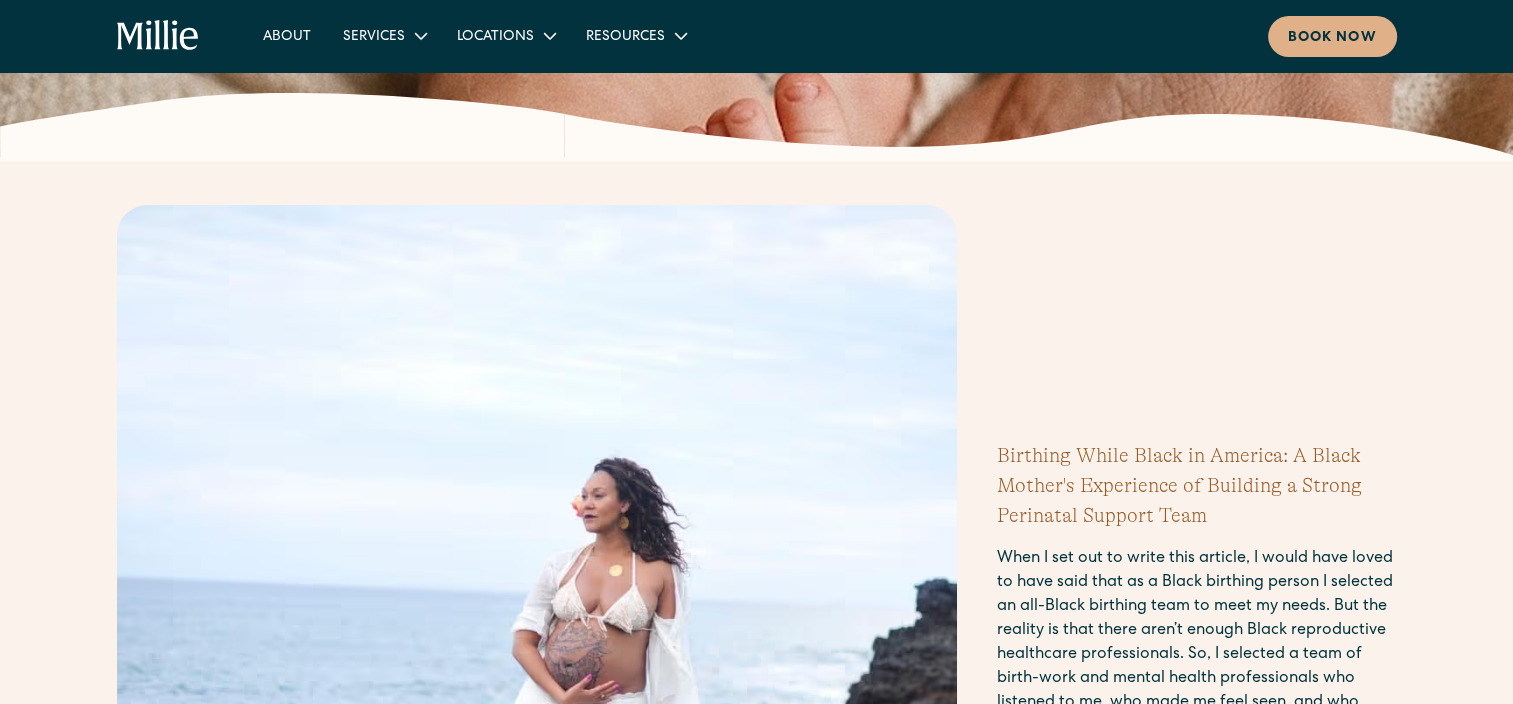 scroll, scrollTop: 0, scrollLeft: 0, axis: both 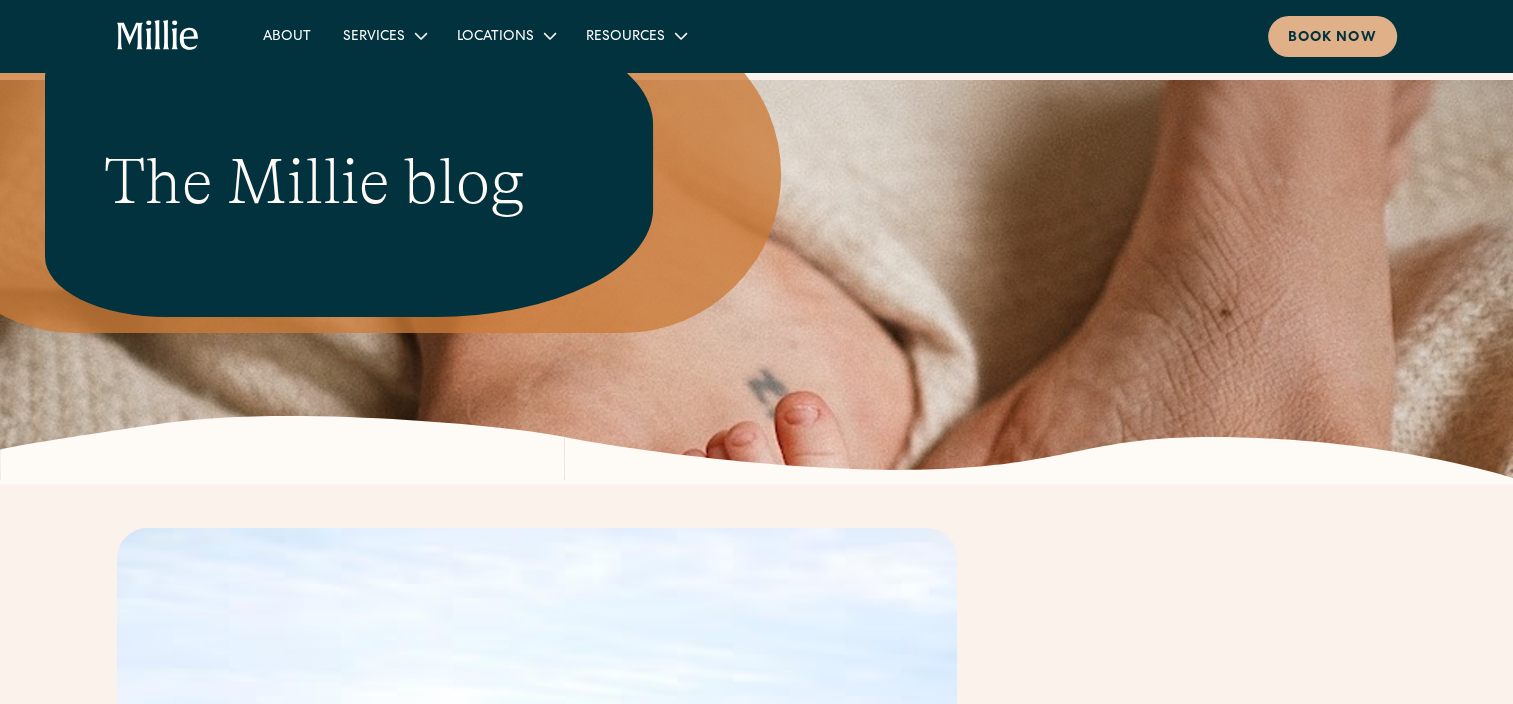 click 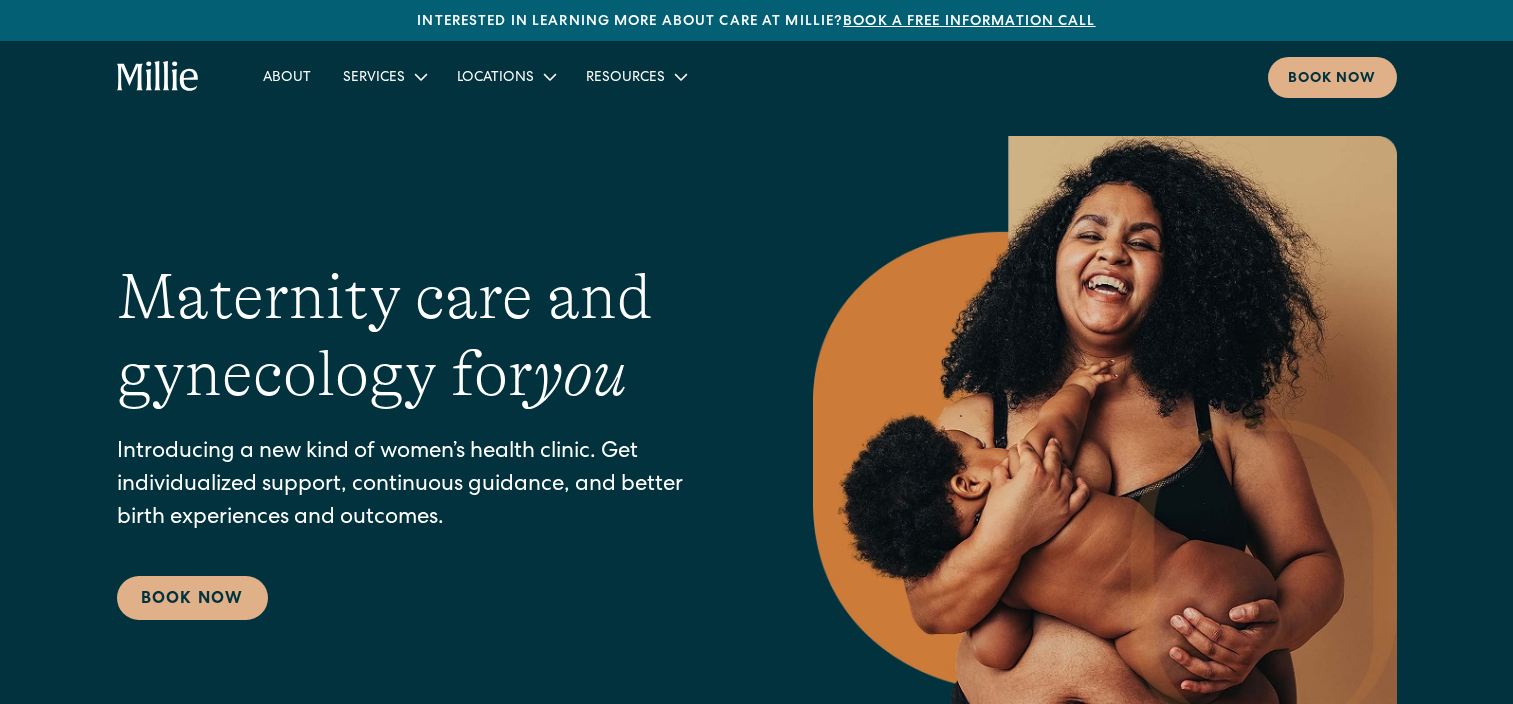 scroll, scrollTop: 0, scrollLeft: 0, axis: both 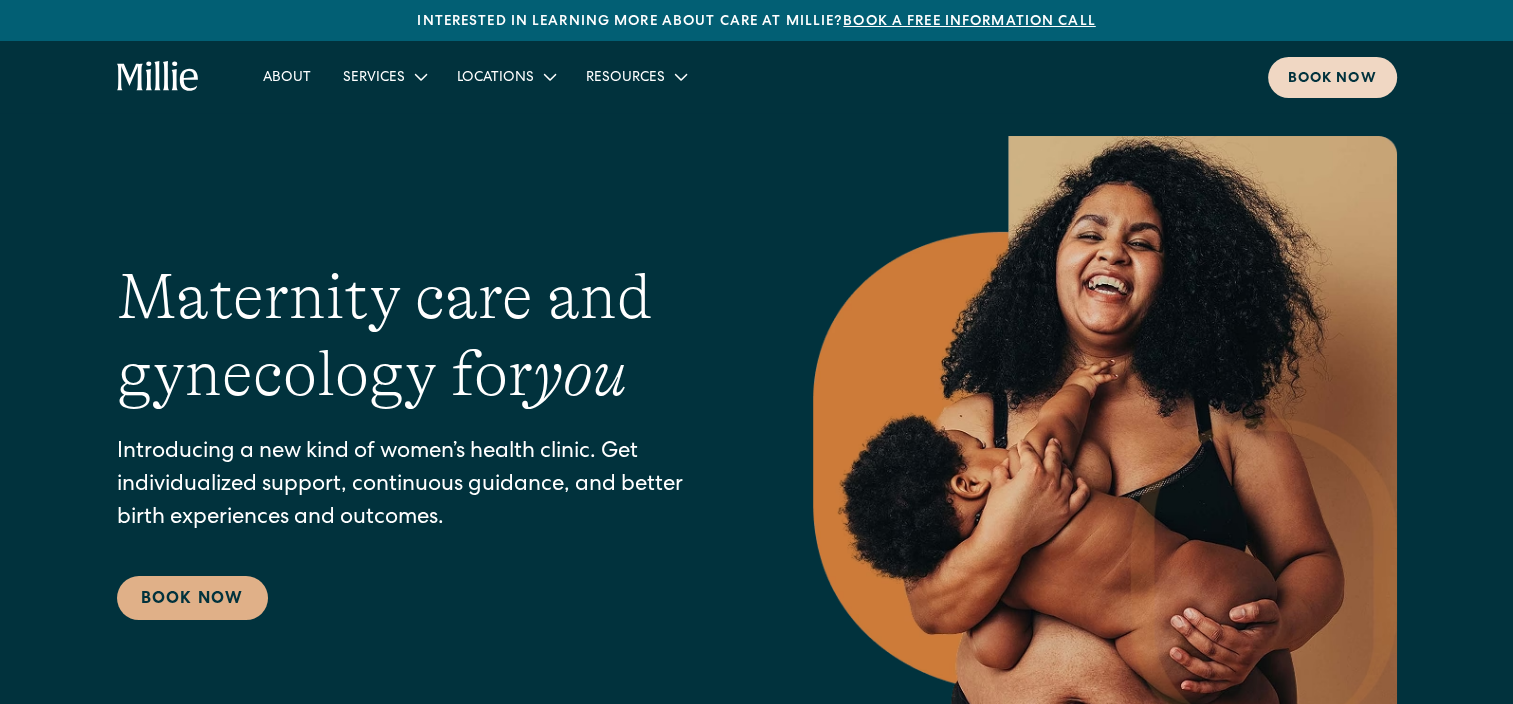 click on "Book now" at bounding box center [1332, 79] 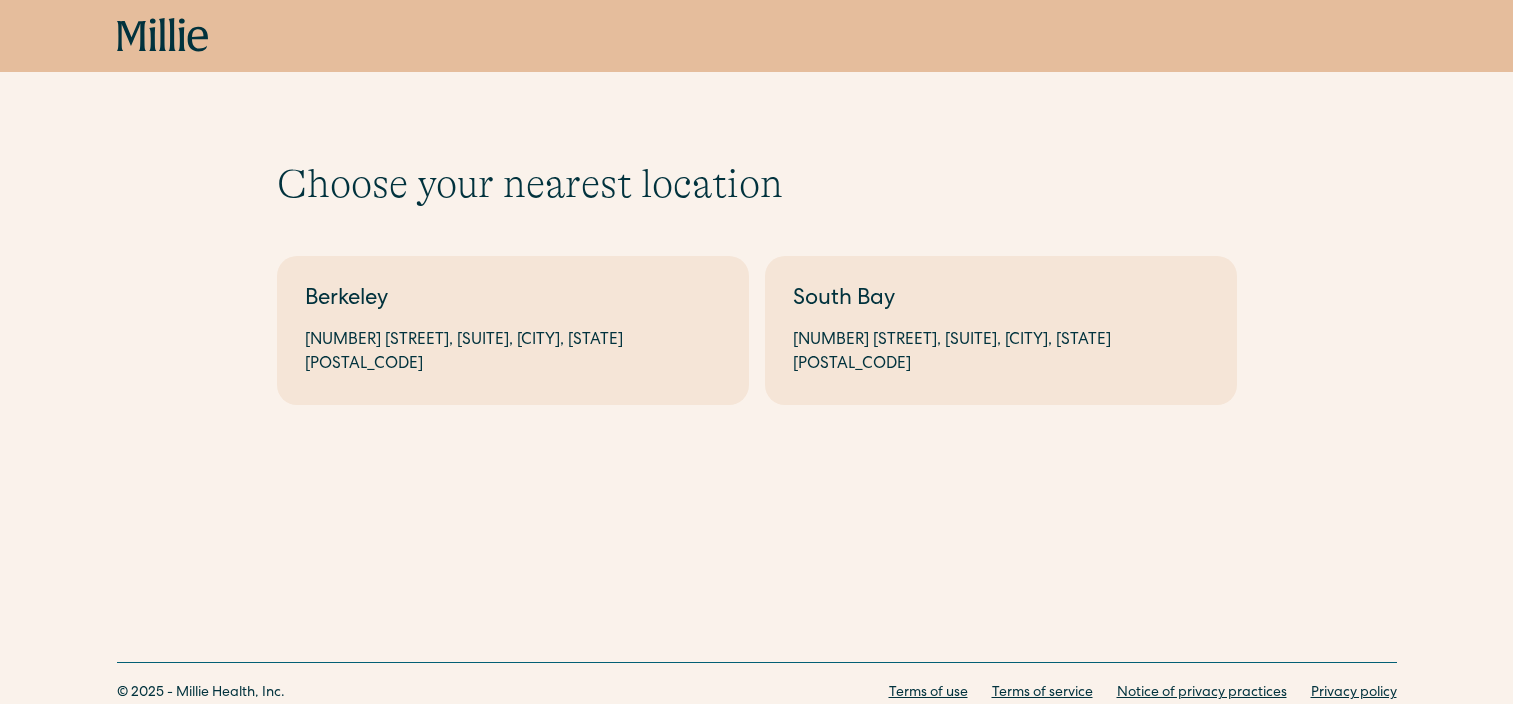 scroll, scrollTop: 0, scrollLeft: 0, axis: both 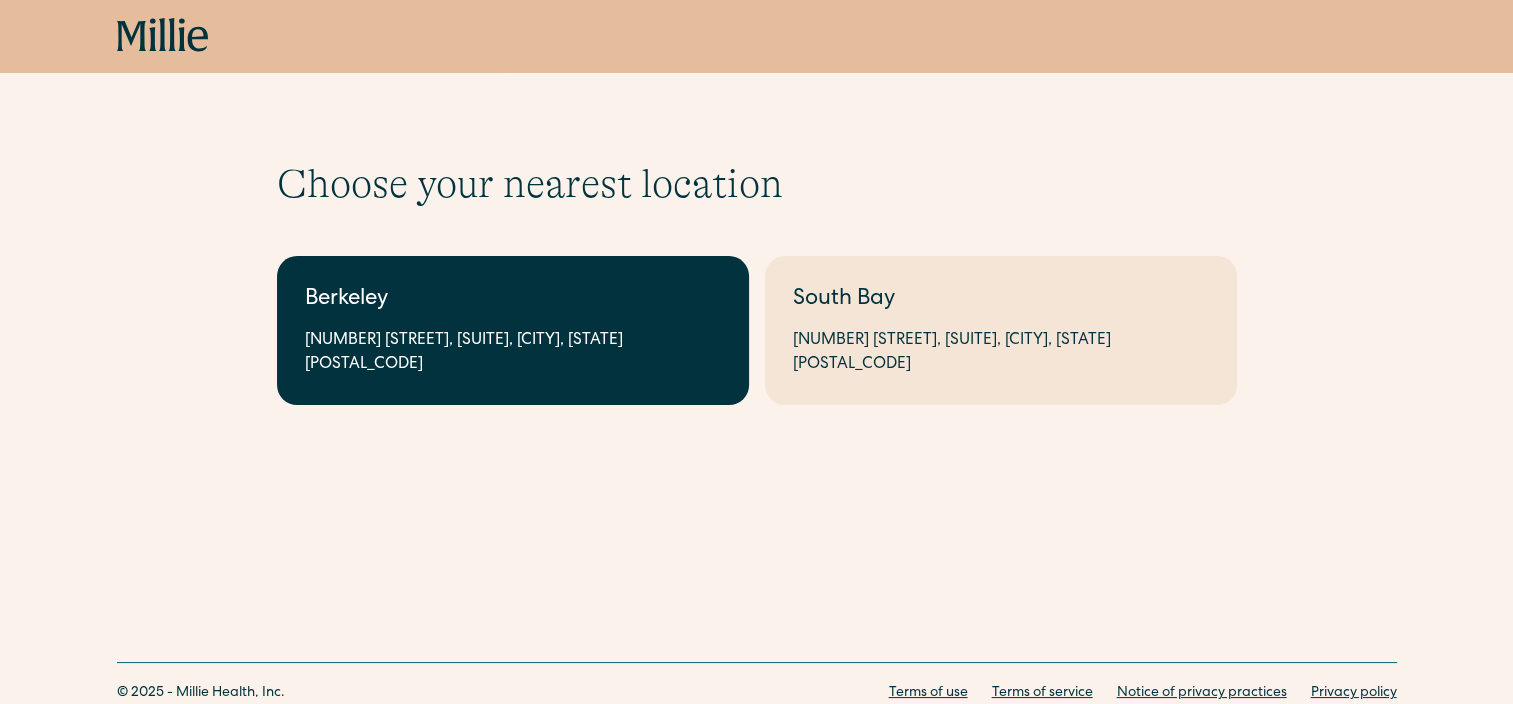 click on "[CITY] [NUMBER] [STREET], [SUITE], [CITY], [STATE] [POSTAL_CODE]" at bounding box center (513, 330) 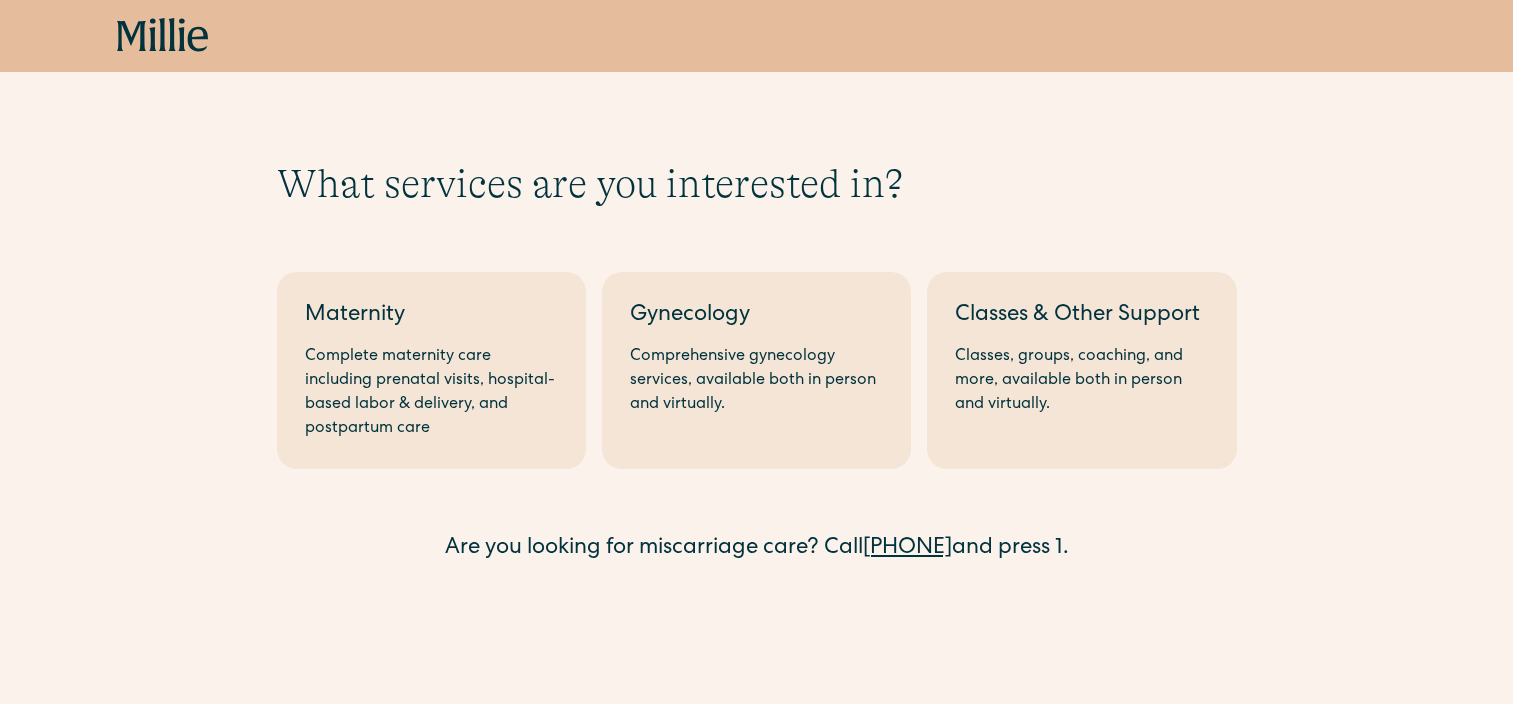 scroll, scrollTop: 0, scrollLeft: 0, axis: both 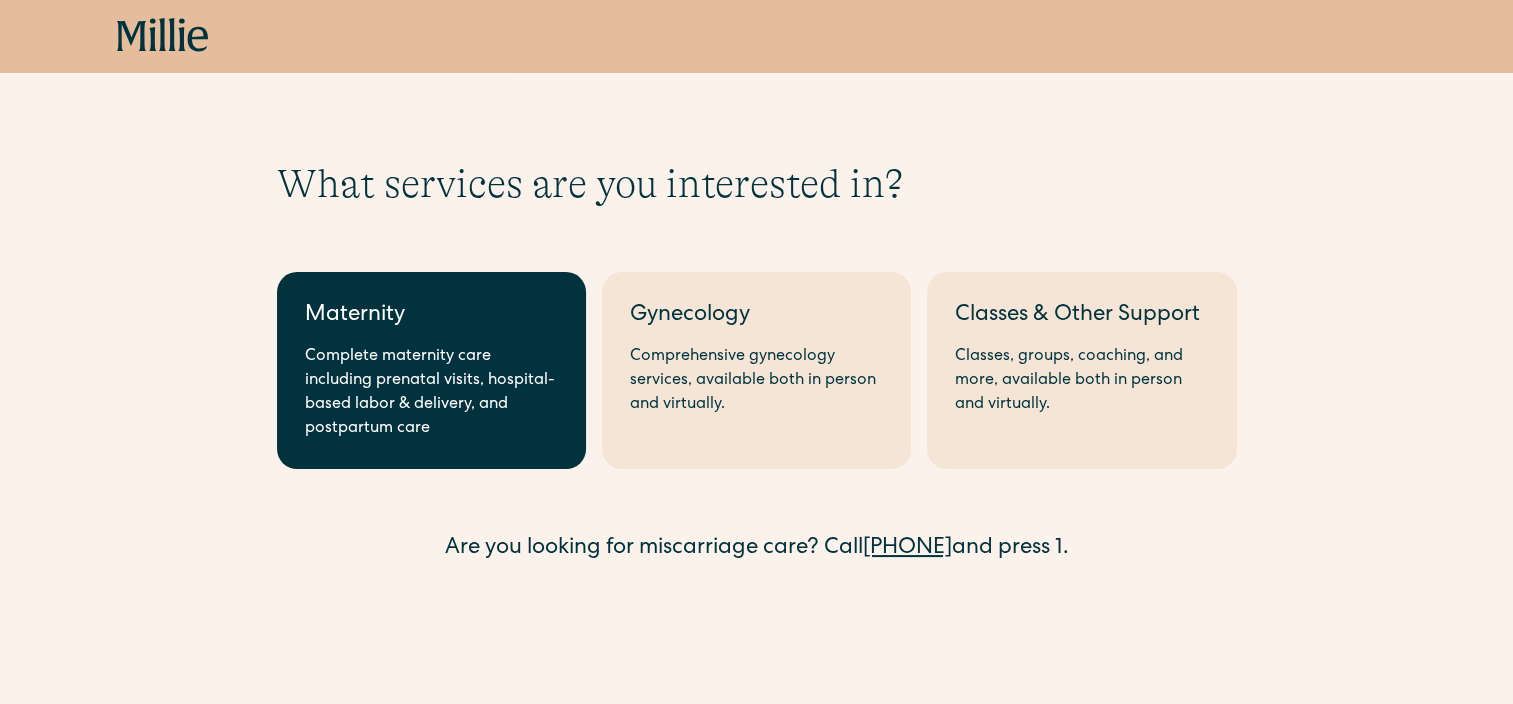 click on "Complete maternity care including prenatal visits, hospital-based labor & delivery, and postpartum care" at bounding box center (431, 393) 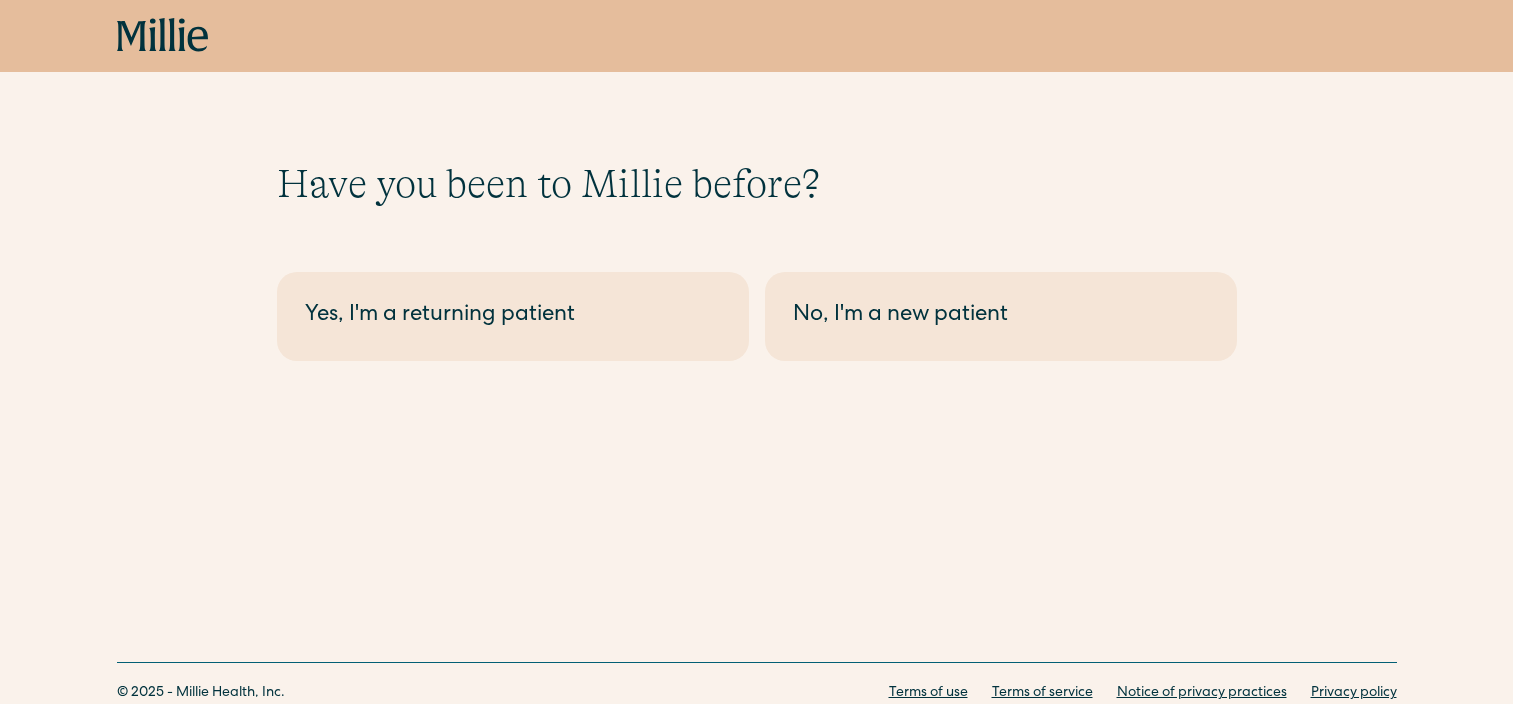 scroll, scrollTop: 0, scrollLeft: 0, axis: both 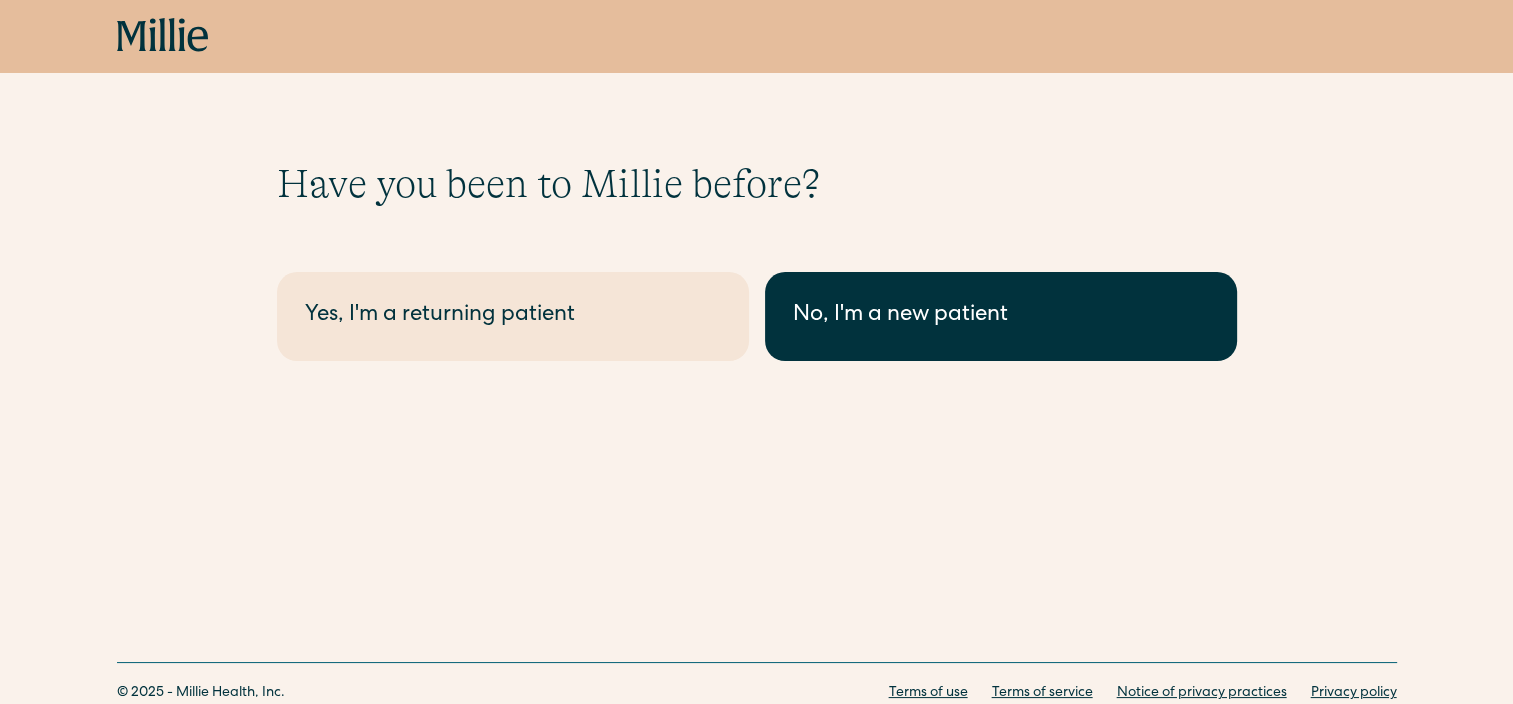 click on "No, I'm a new patient" at bounding box center (1001, 316) 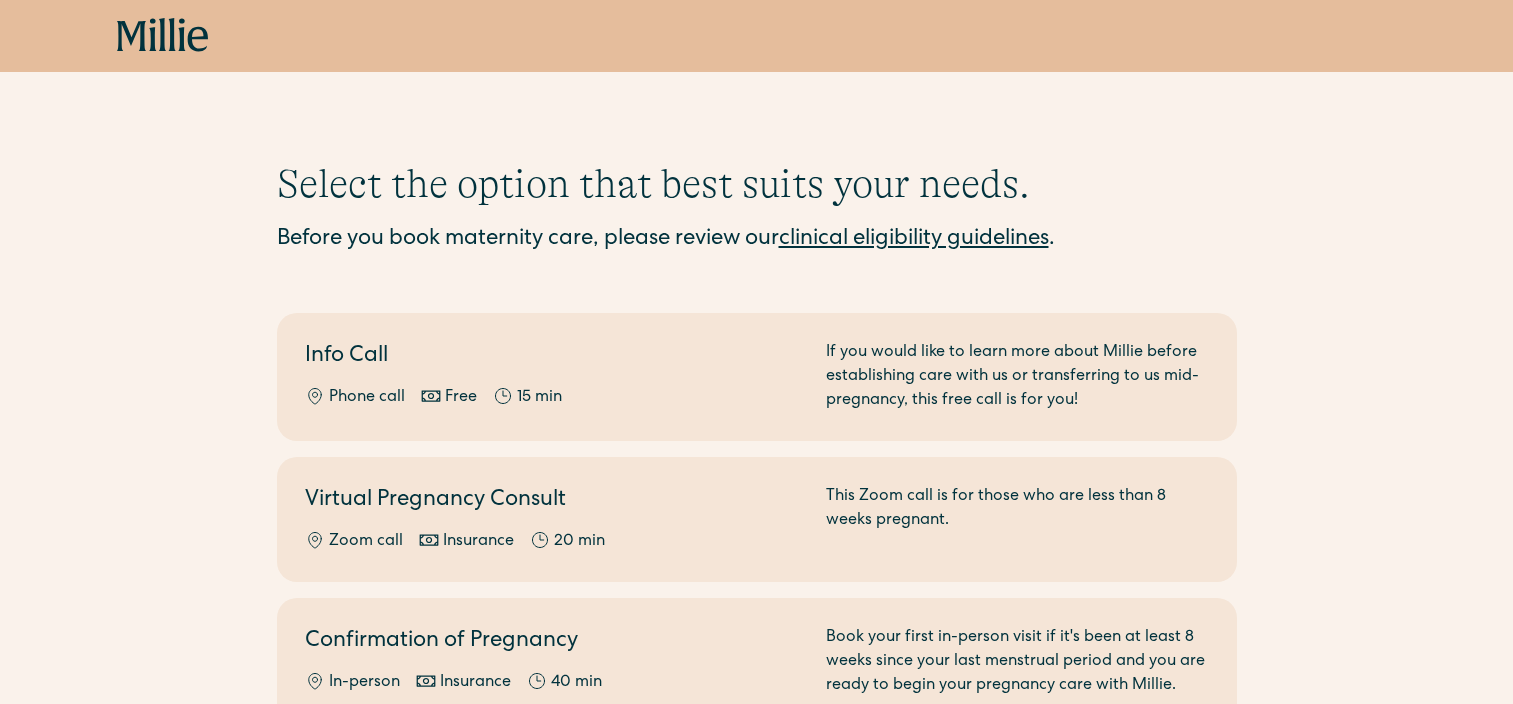 scroll, scrollTop: 0, scrollLeft: 0, axis: both 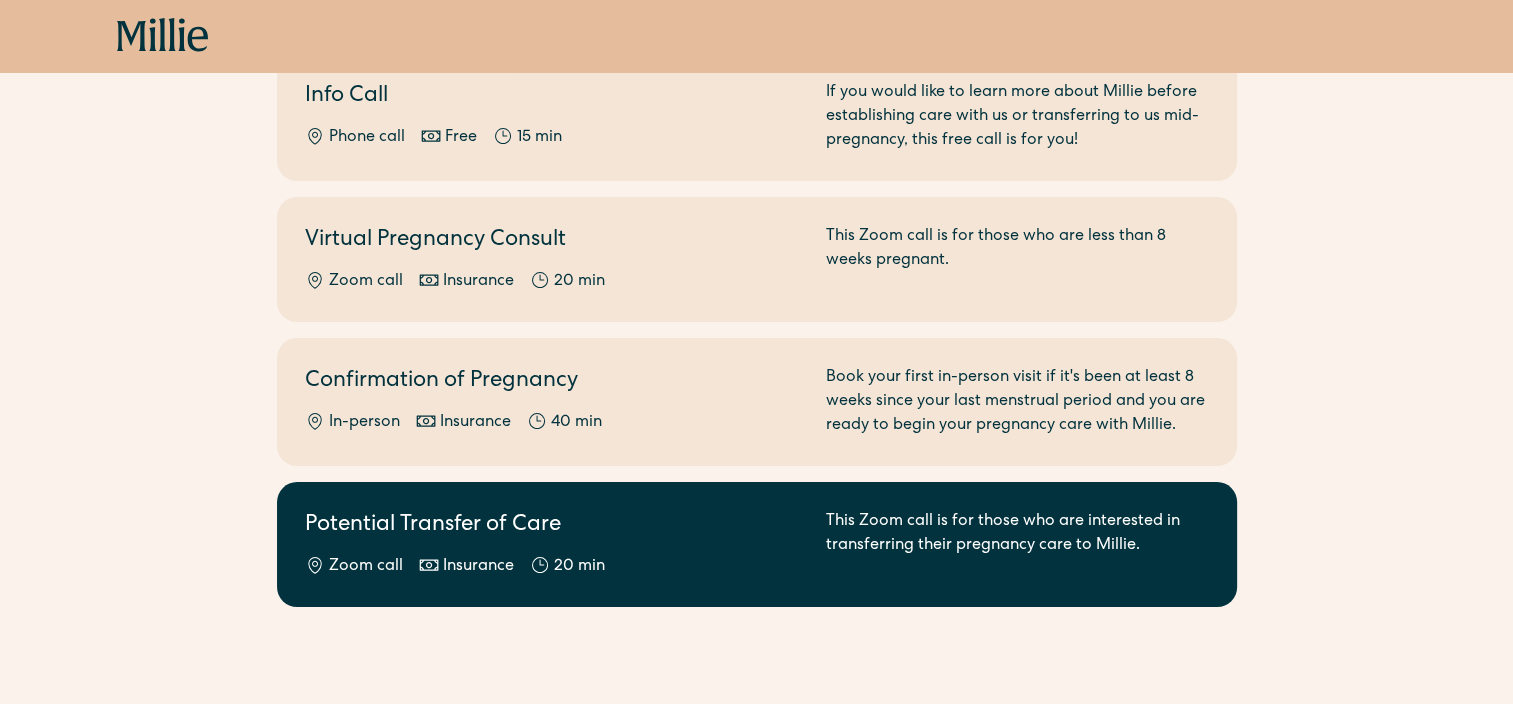 click on "Potential Transfer of Care Zoom call Insurance 20 min This Zoom call is for those who are interested in transferring their pregnancy care to Millie." at bounding box center (757, 544) 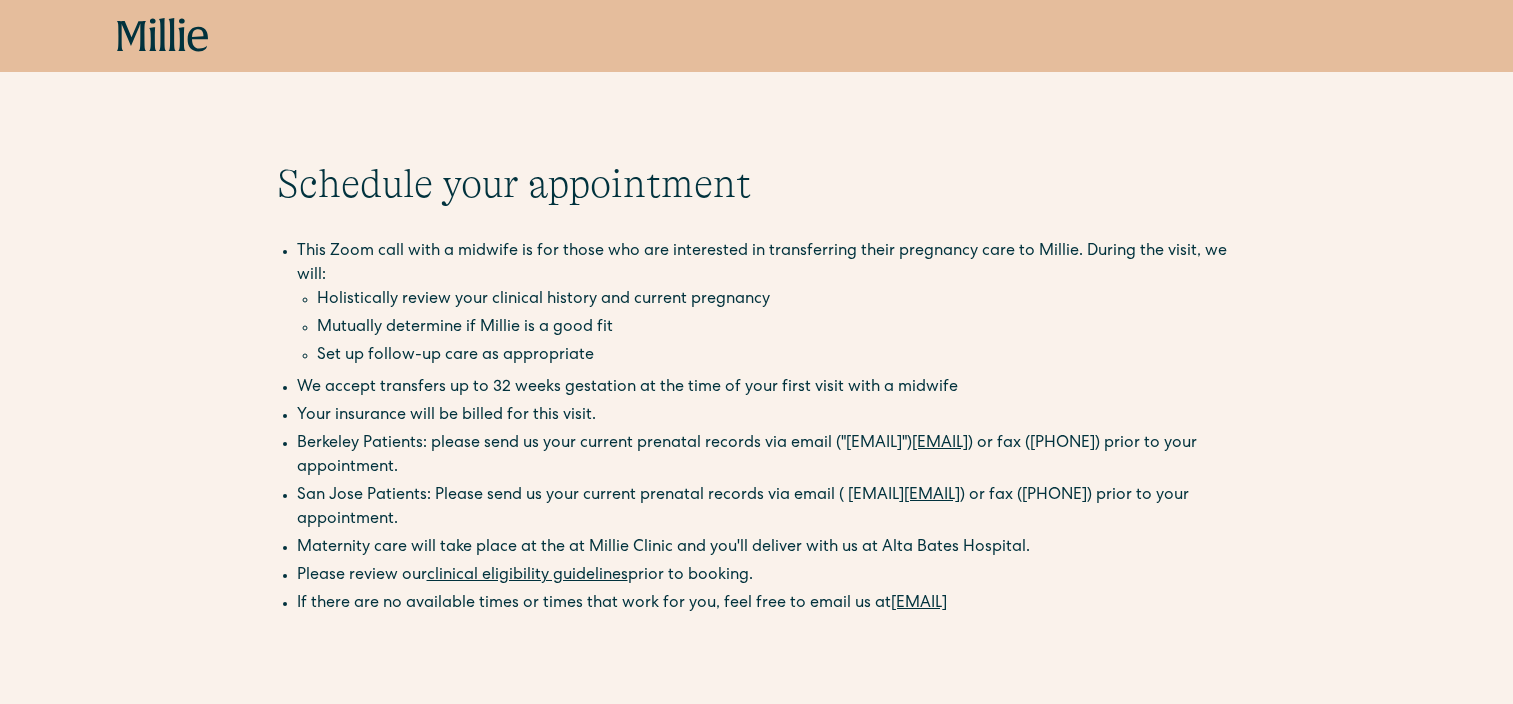 scroll, scrollTop: 0, scrollLeft: 0, axis: both 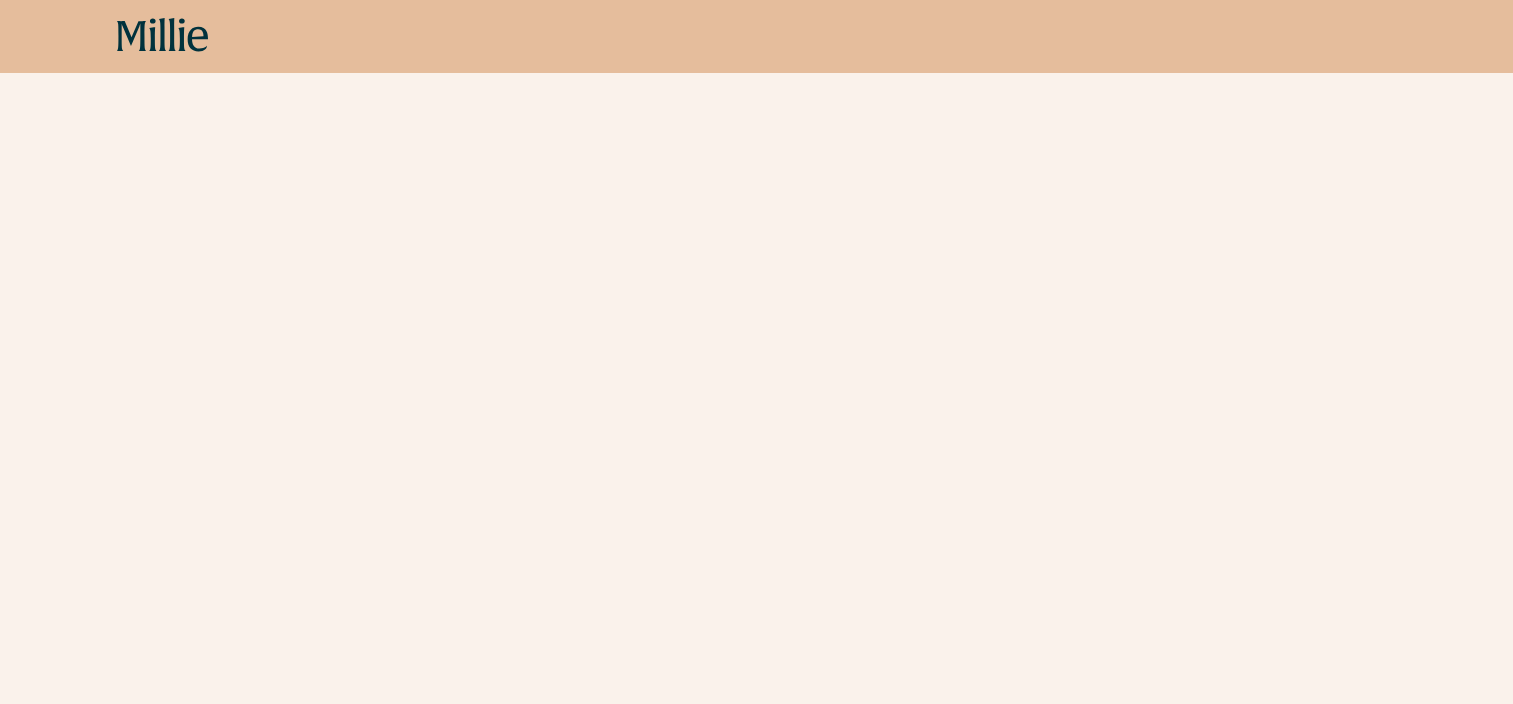 click on "Schedule your appointment This Zoom call with a midwife is for those who are interested in transferring their pregnancy care to Millie. During the visit, we will: Holistically review your clinical history and current pregnancy Mutually determine if Millie is a good fit Set up follow-up care as appropriate We accept transfers up to 32 weeks gestation at the time of your first visit with a midwife Your insurance will be billed for this visit. Berkeley Patients: please send us your current prenatal records via email ( [EMAIL] ) or fax ([PHONE]) prior to your appointment. San Jose Patients: Please send us your current prenatal records via email ( [EMAIL] ) or fax ([PHONE]) prior to your appointment.   This below only shows on maternity + location Maternity care will take place at the at Millie Clinic and you'll deliver with us at Alta Bates Hospital. Please review our clinical eligibility guidelines prior to booking. Please review our" at bounding box center (756, 1175) 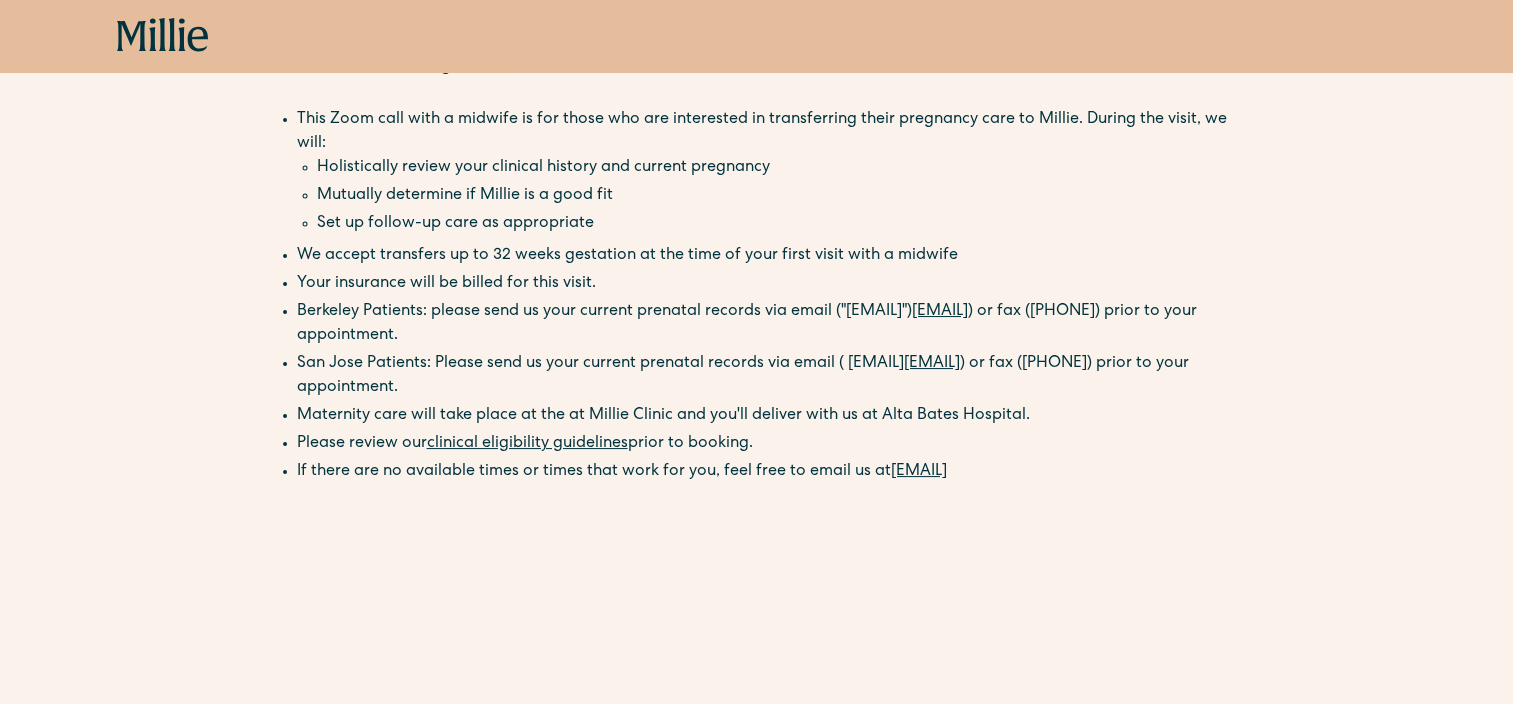 scroll, scrollTop: 0, scrollLeft: 0, axis: both 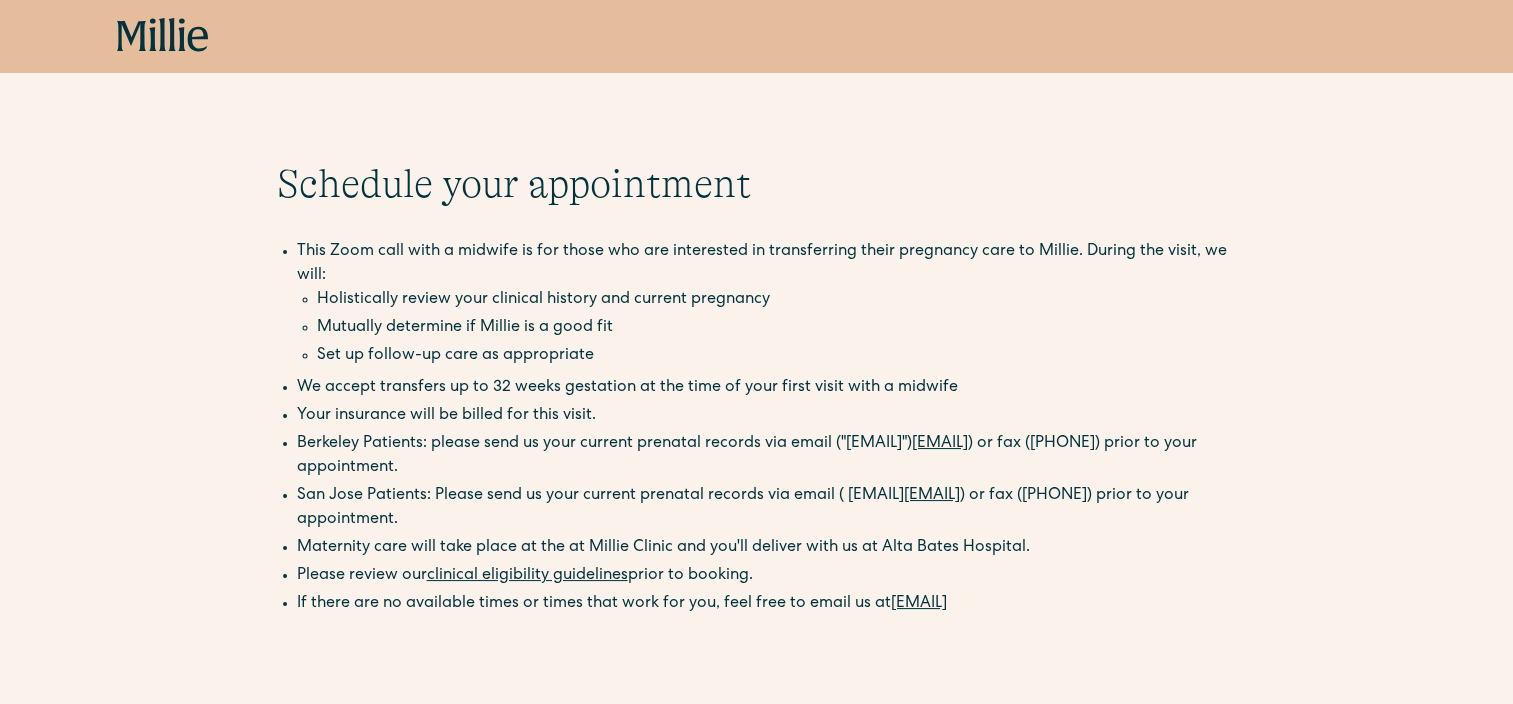click 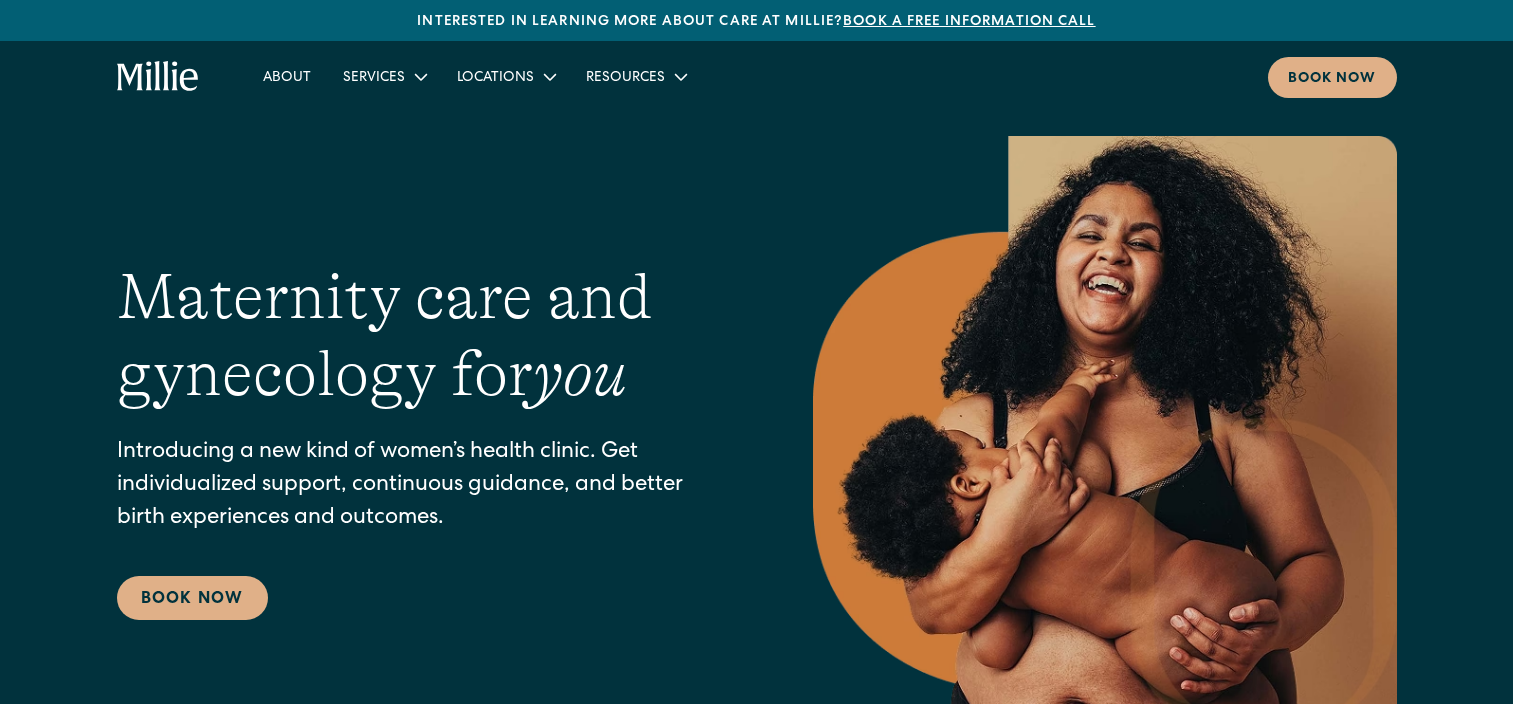 scroll, scrollTop: 0, scrollLeft: 0, axis: both 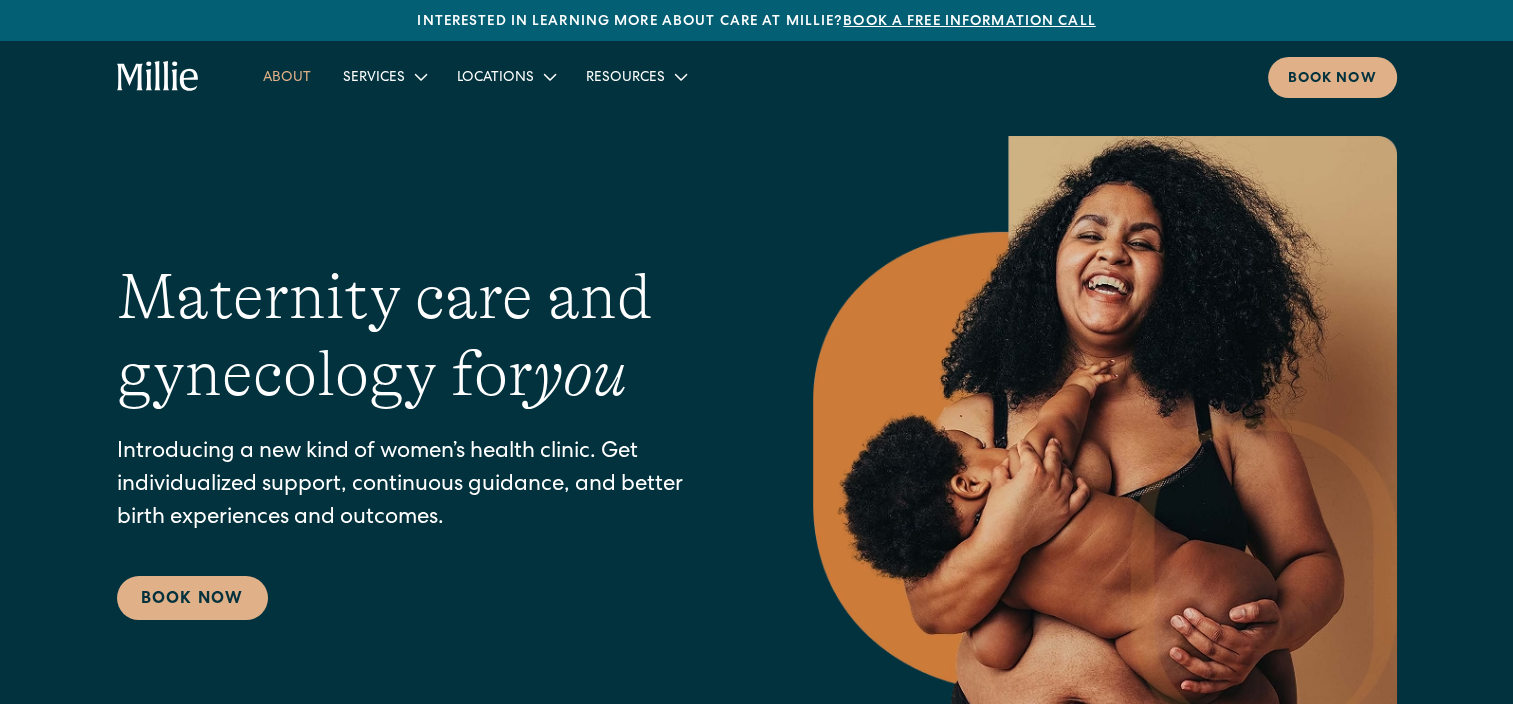 click on "About" at bounding box center [287, 76] 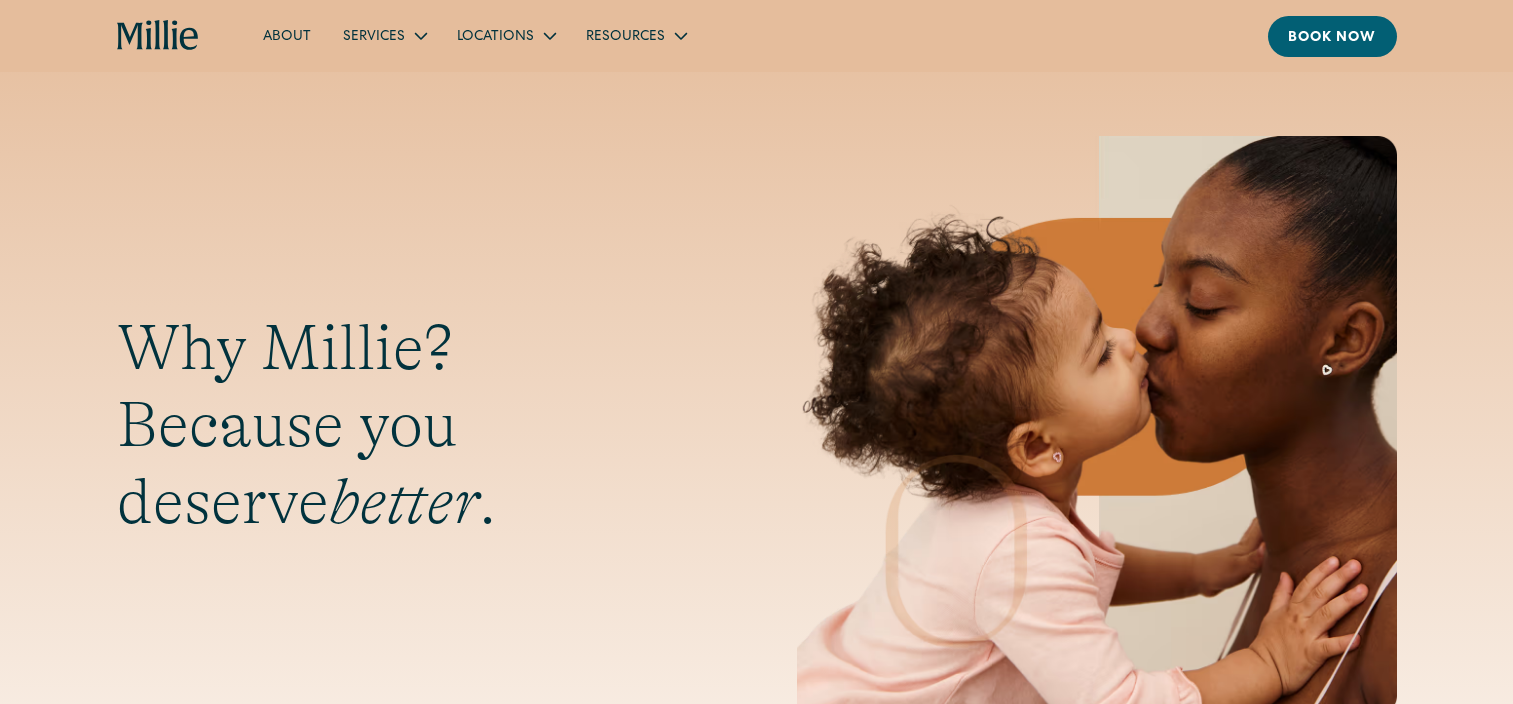 scroll, scrollTop: 0, scrollLeft: 0, axis: both 